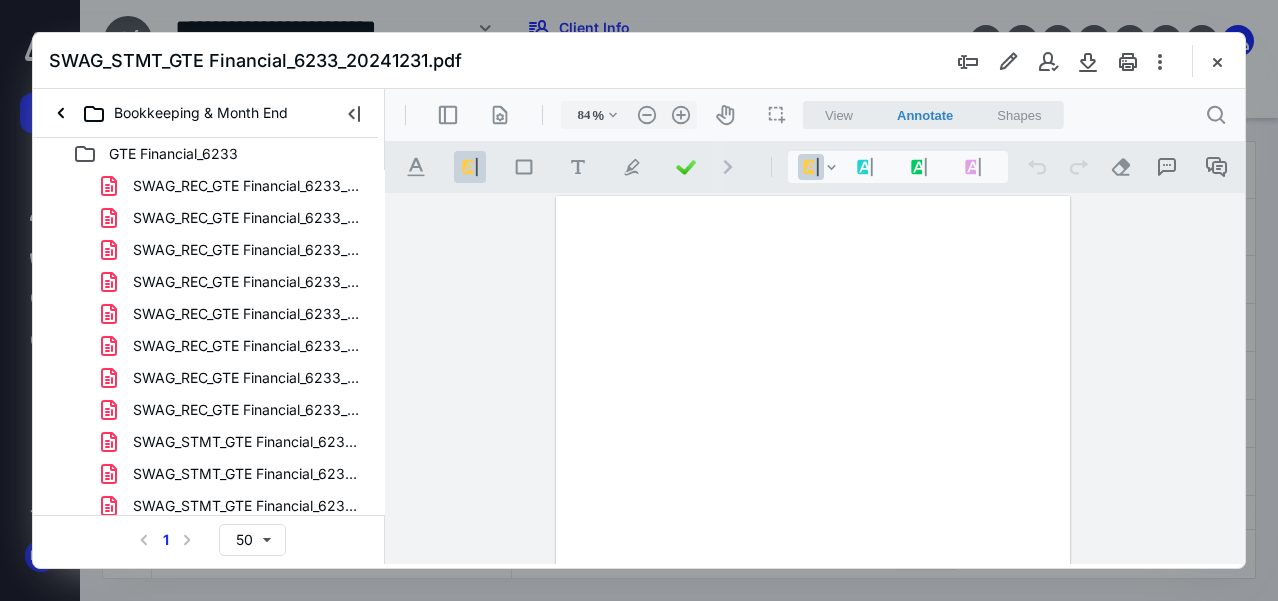 scroll, scrollTop: 0, scrollLeft: 0, axis: both 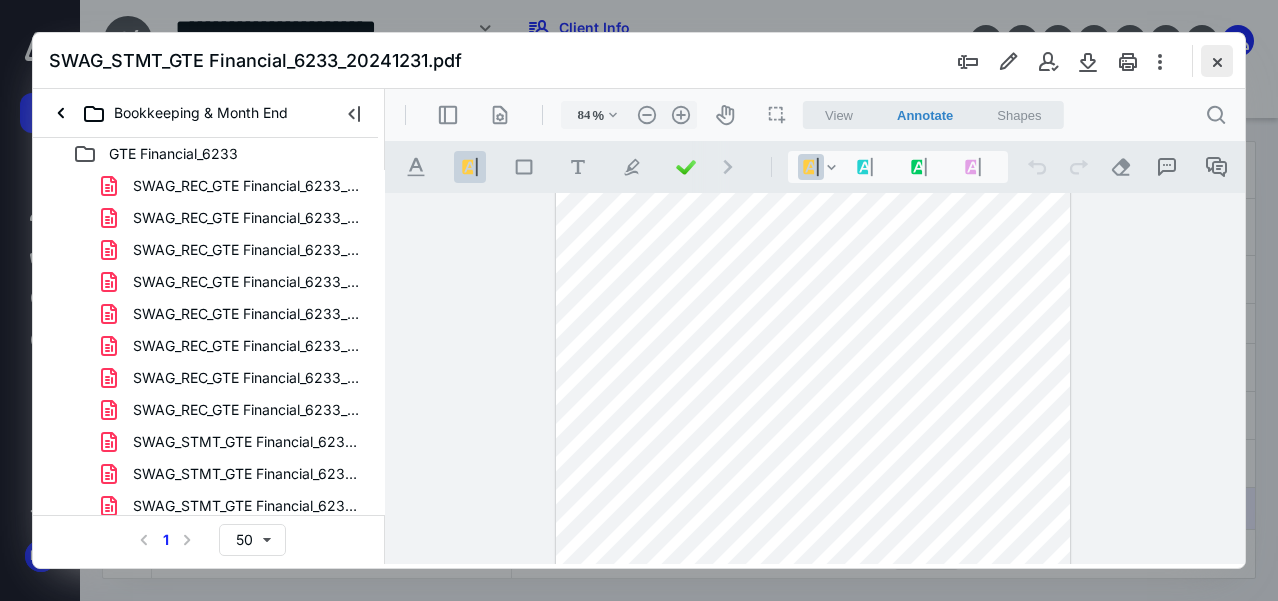 click at bounding box center (1217, 61) 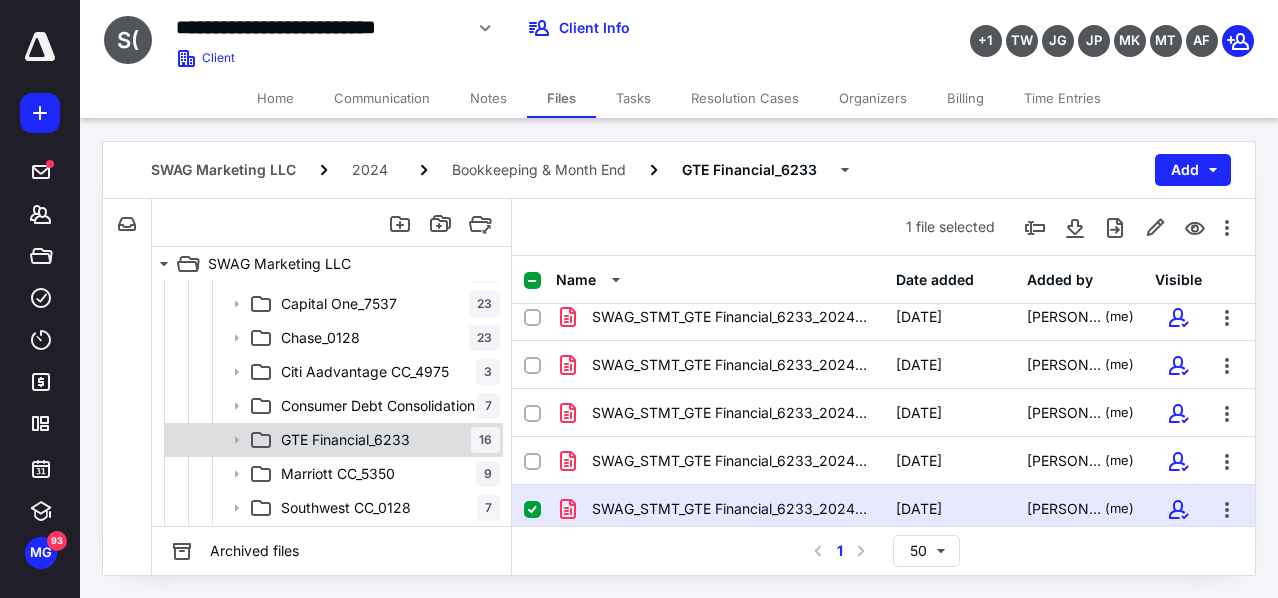 scroll, scrollTop: 587, scrollLeft: 0, axis: vertical 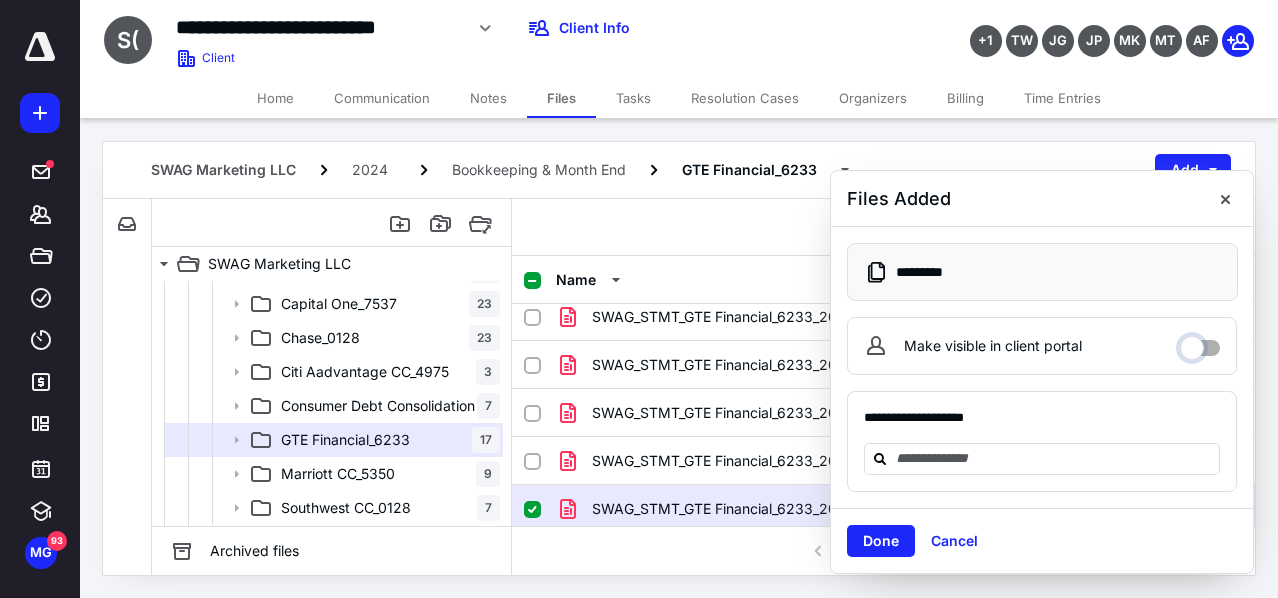 click on "Make visible in client portal" at bounding box center [1200, 343] 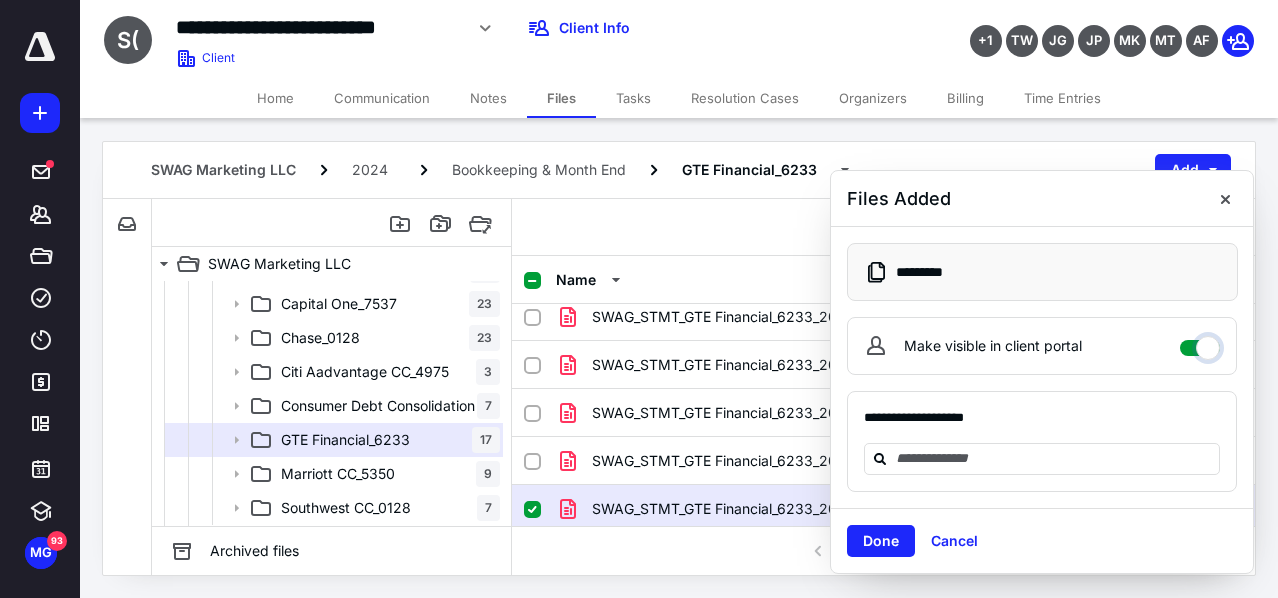 checkbox on "****" 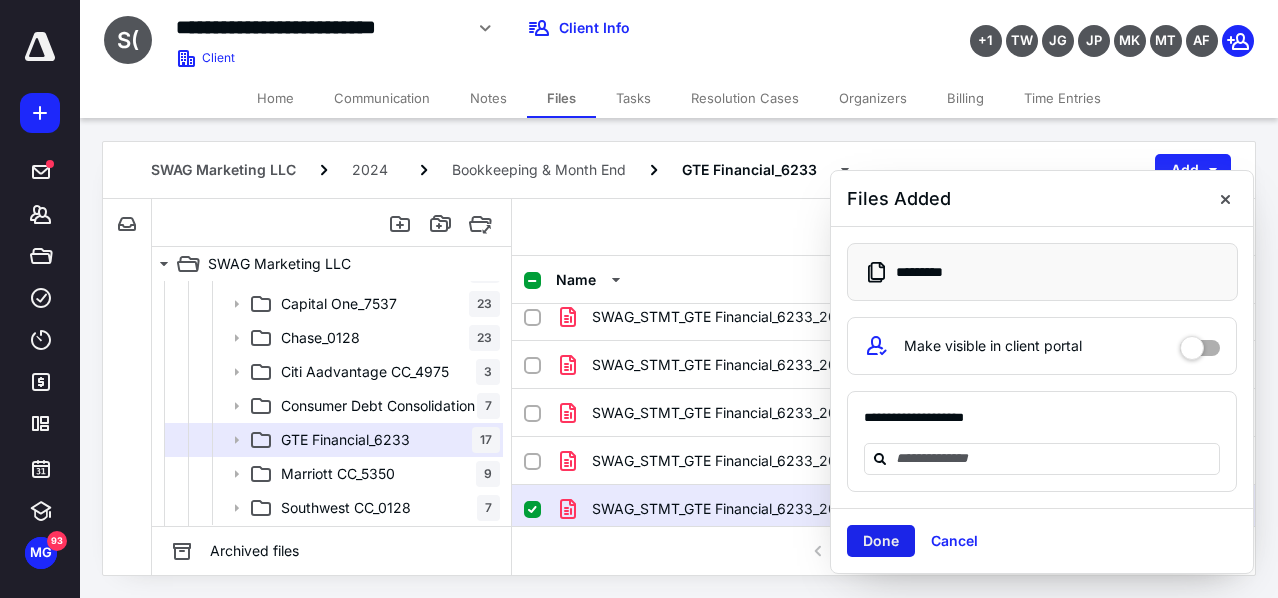 click on "Done" at bounding box center [881, 541] 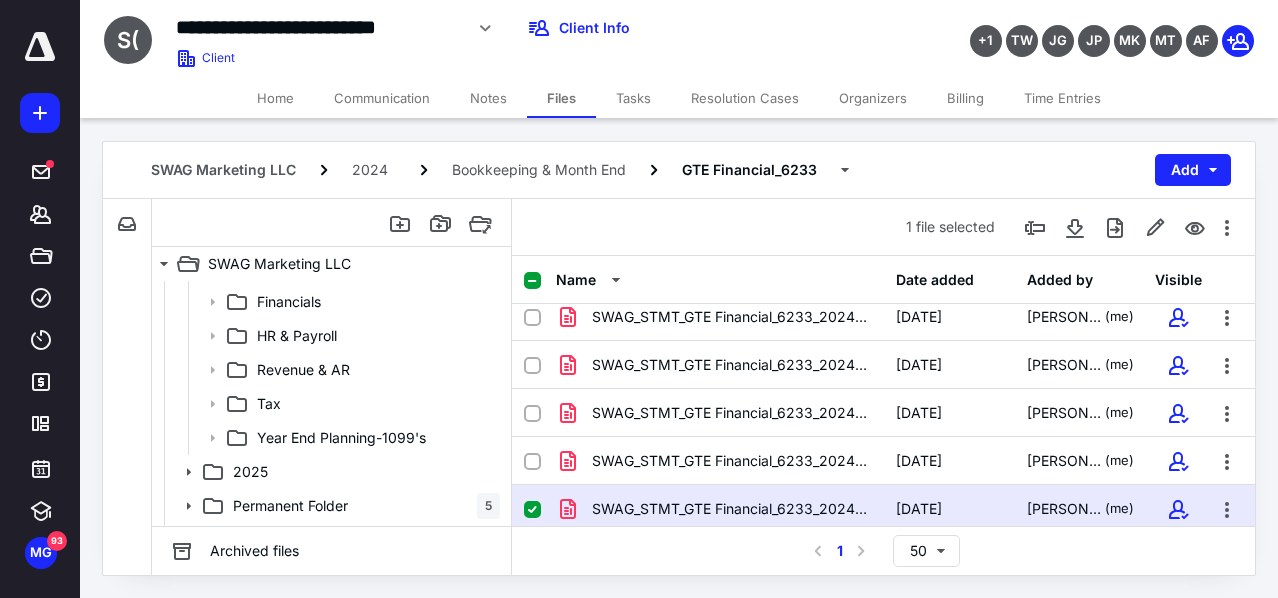 scroll, scrollTop: 603, scrollLeft: 0, axis: vertical 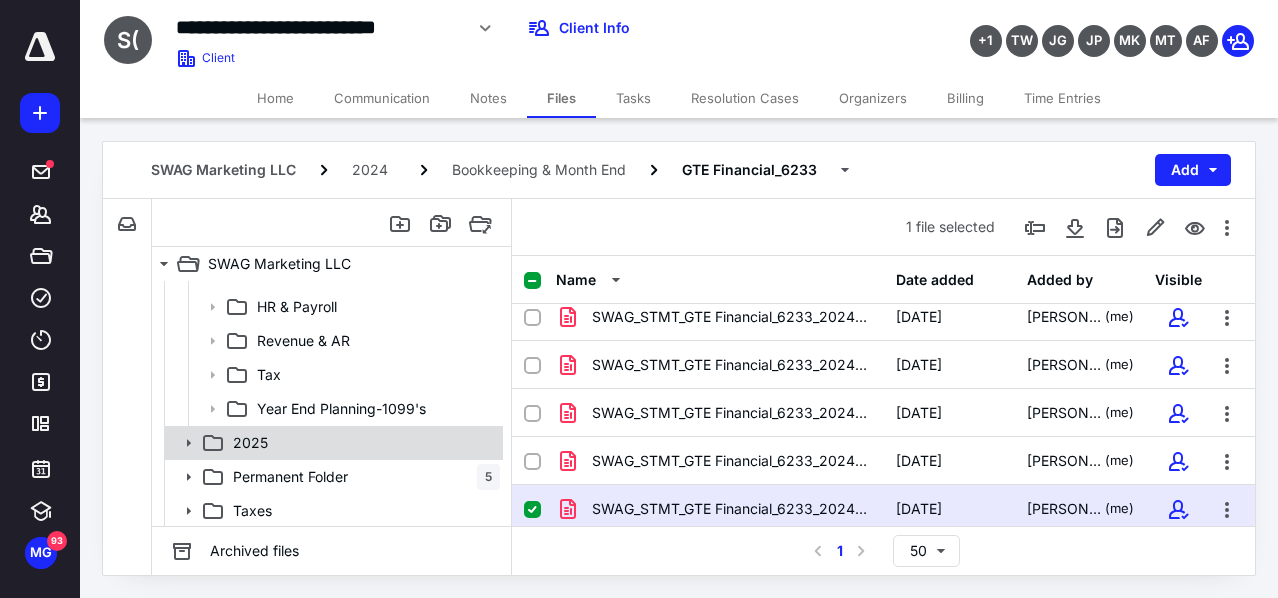 click on "2025" at bounding box center (250, 443) 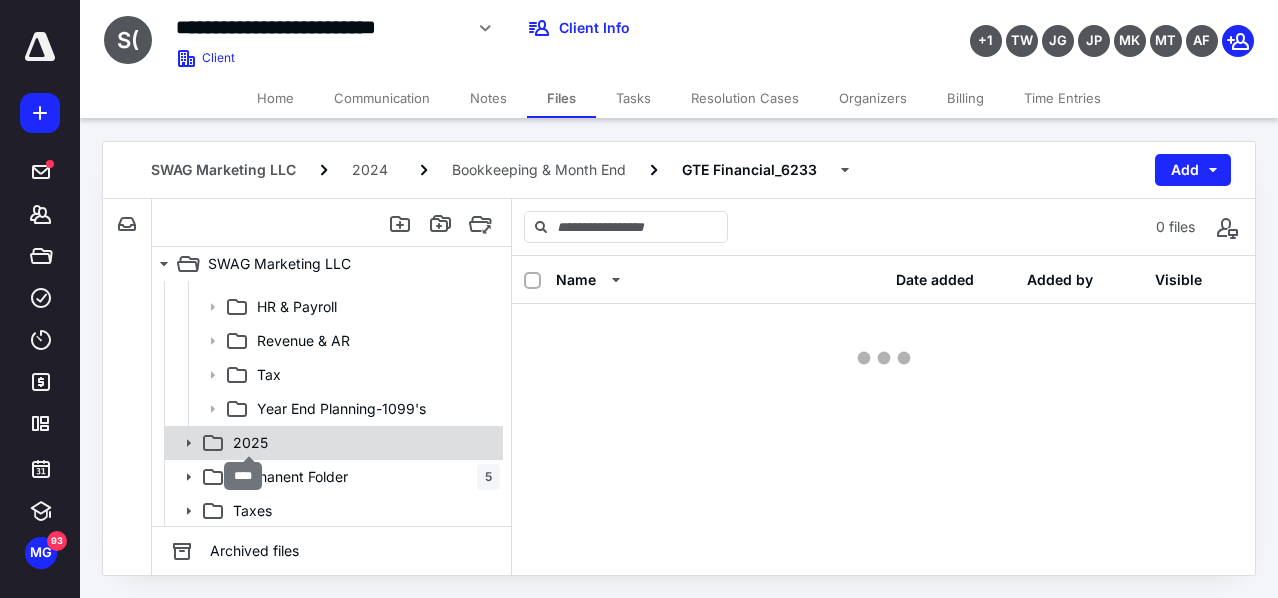 scroll, scrollTop: 0, scrollLeft: 0, axis: both 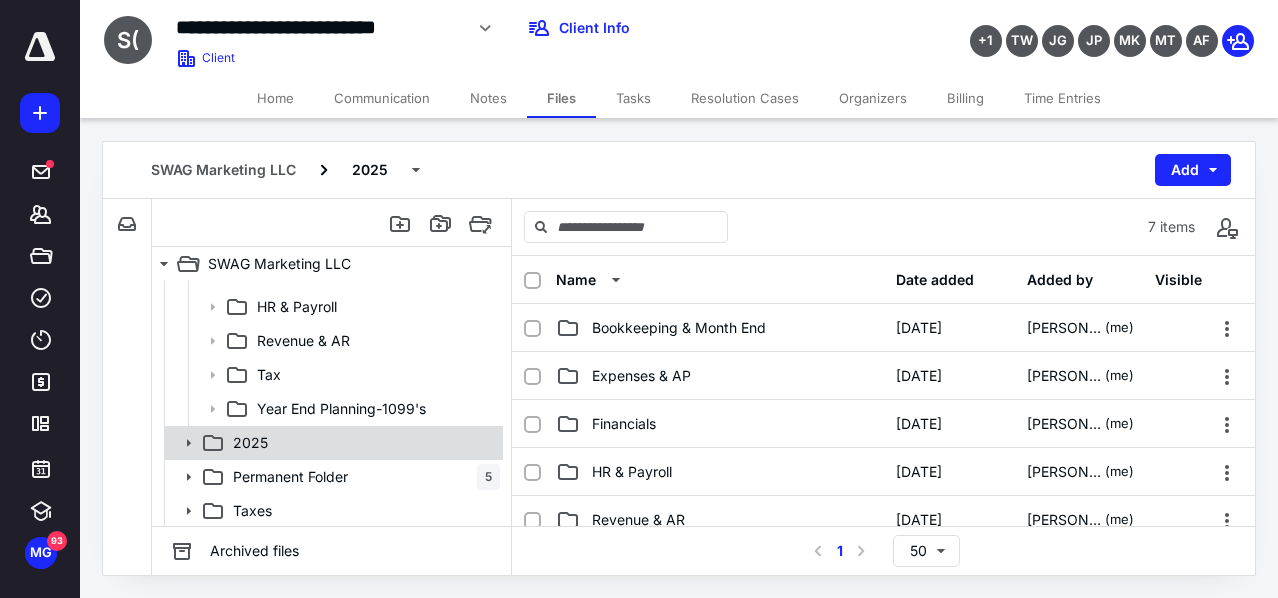 click 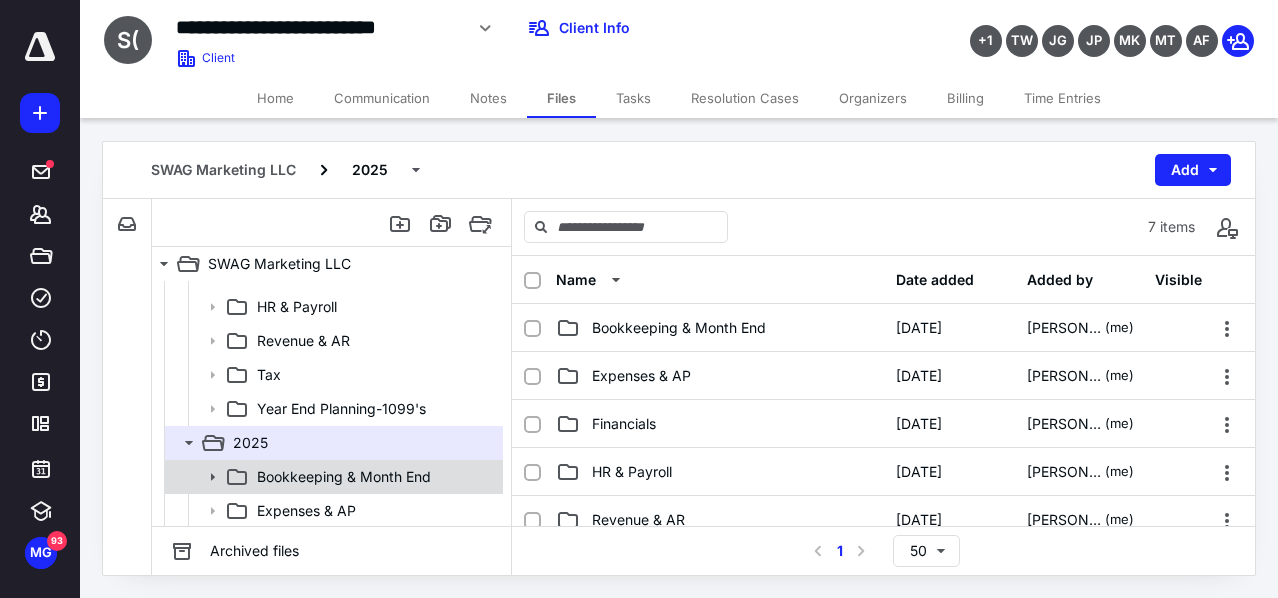 click 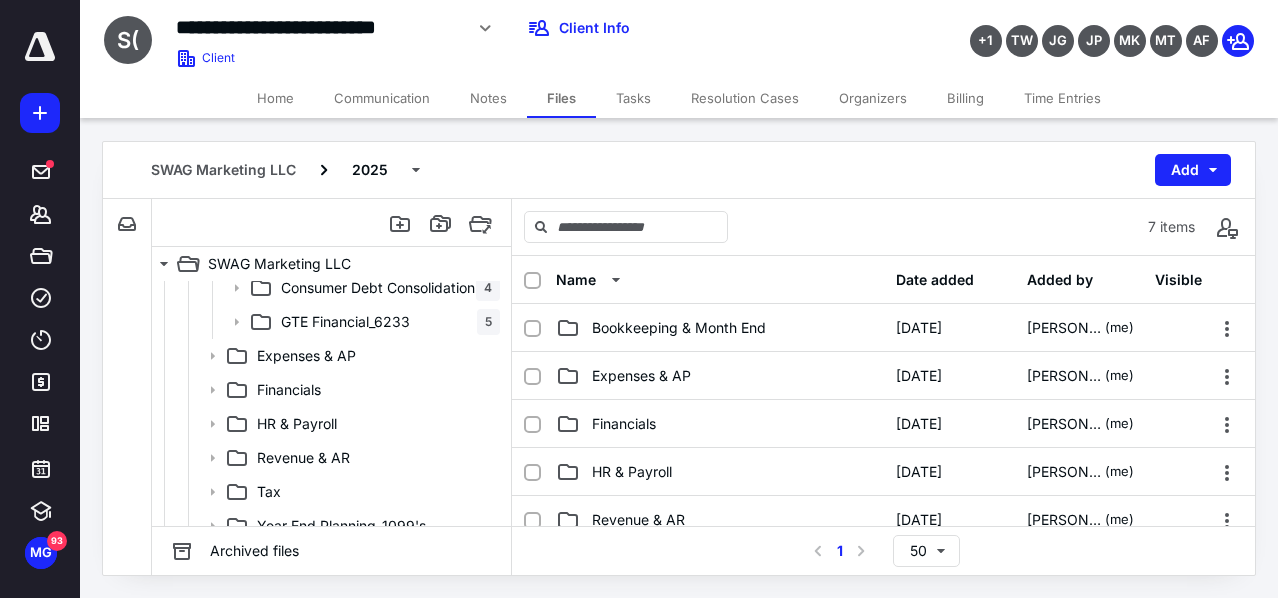scroll, scrollTop: 1103, scrollLeft: 0, axis: vertical 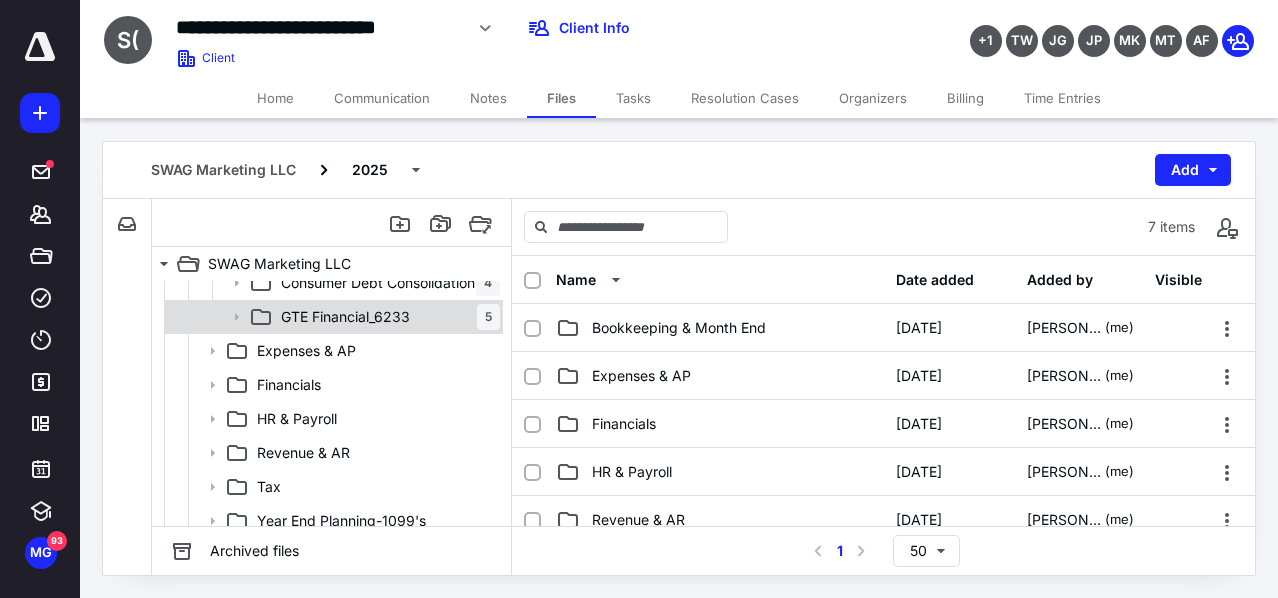 click 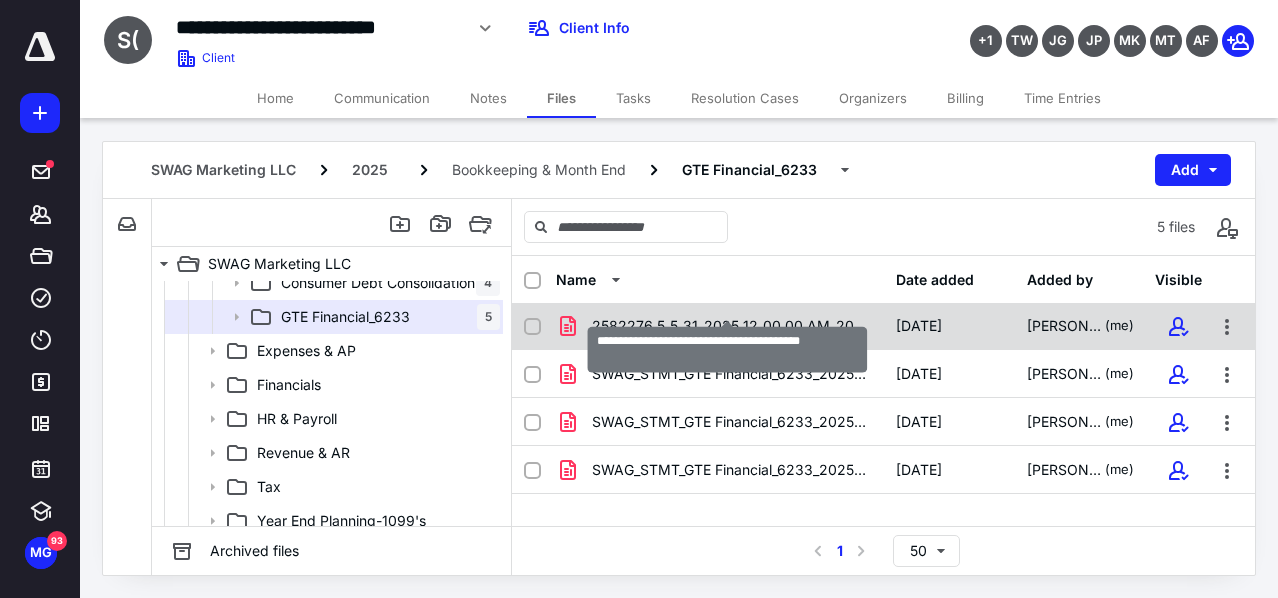scroll, scrollTop: 76, scrollLeft: 0, axis: vertical 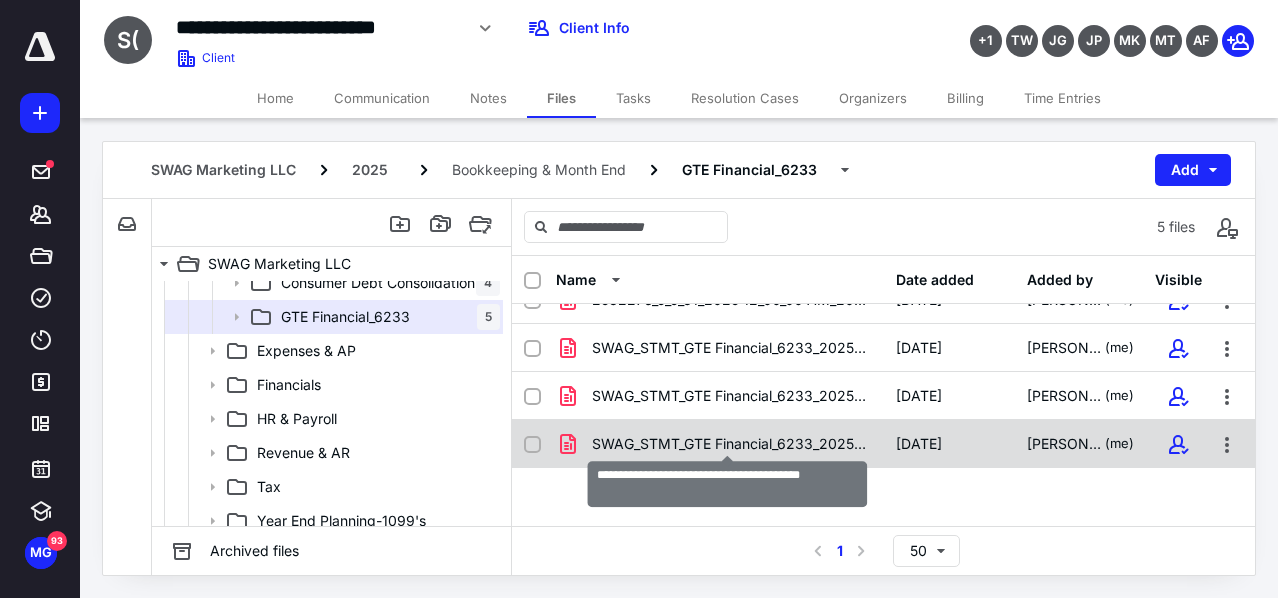 checkbox on "true" 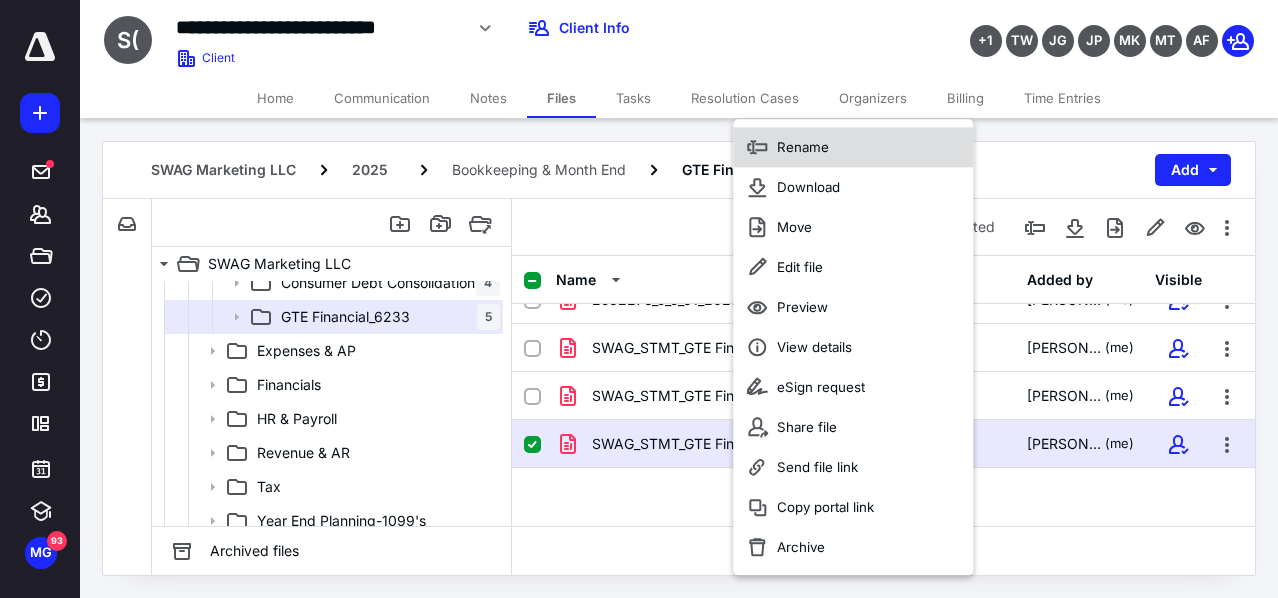 click on "Rename" at bounding box center (853, 147) 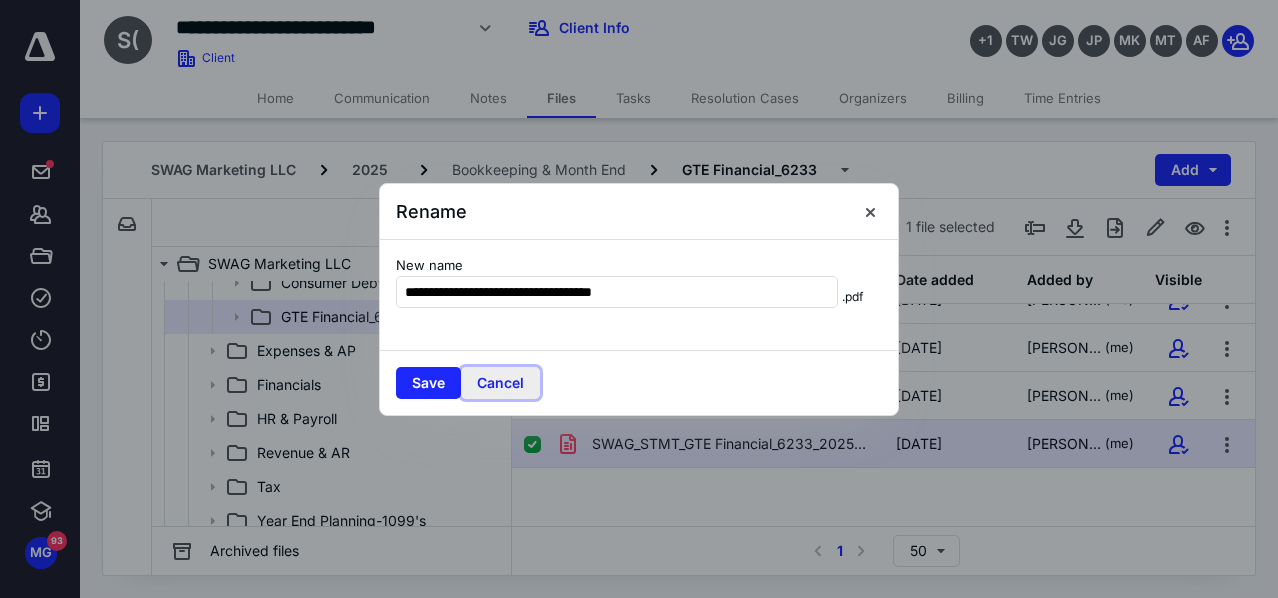 click on "Cancel" at bounding box center (500, 383) 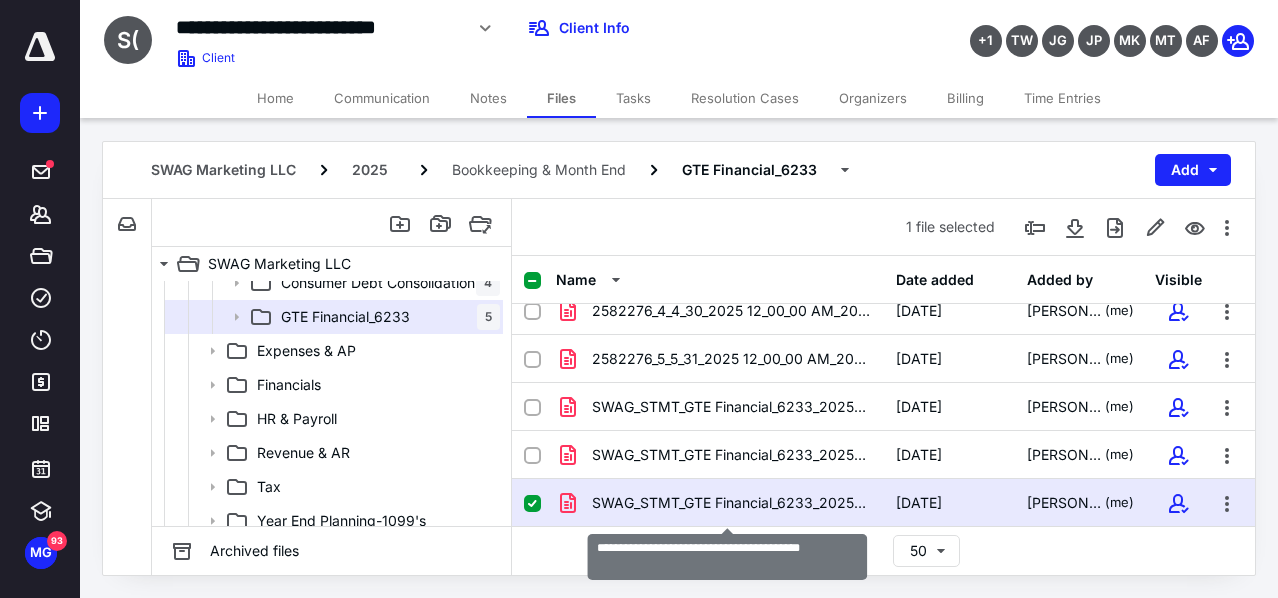 scroll, scrollTop: 0, scrollLeft: 0, axis: both 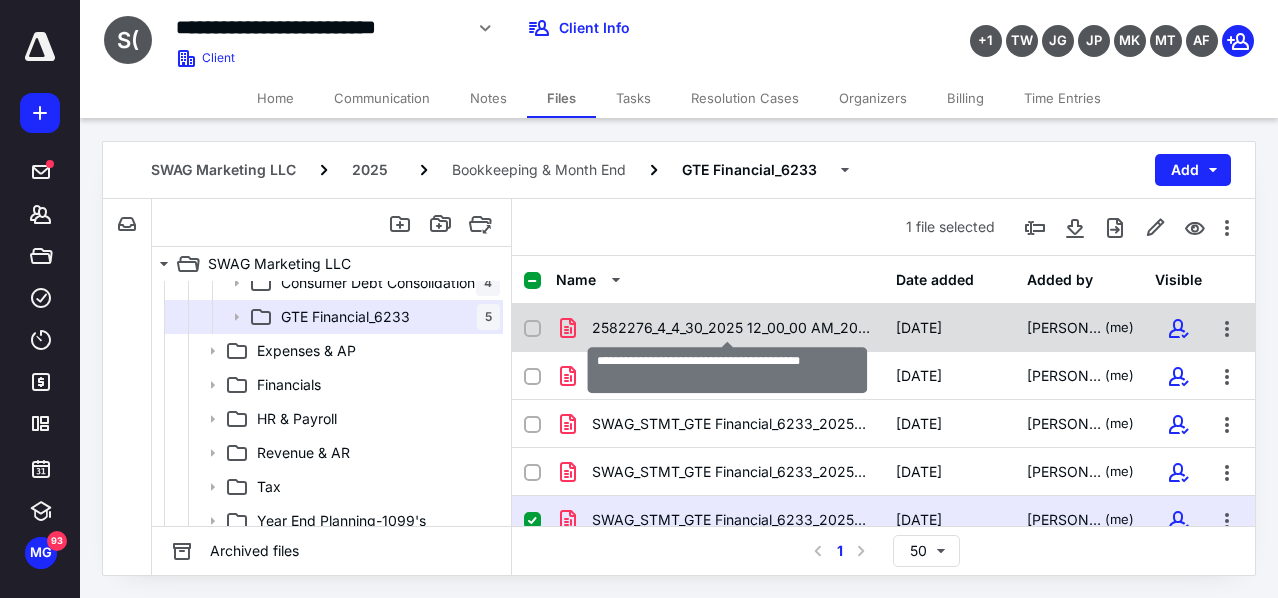 checkbox on "true" 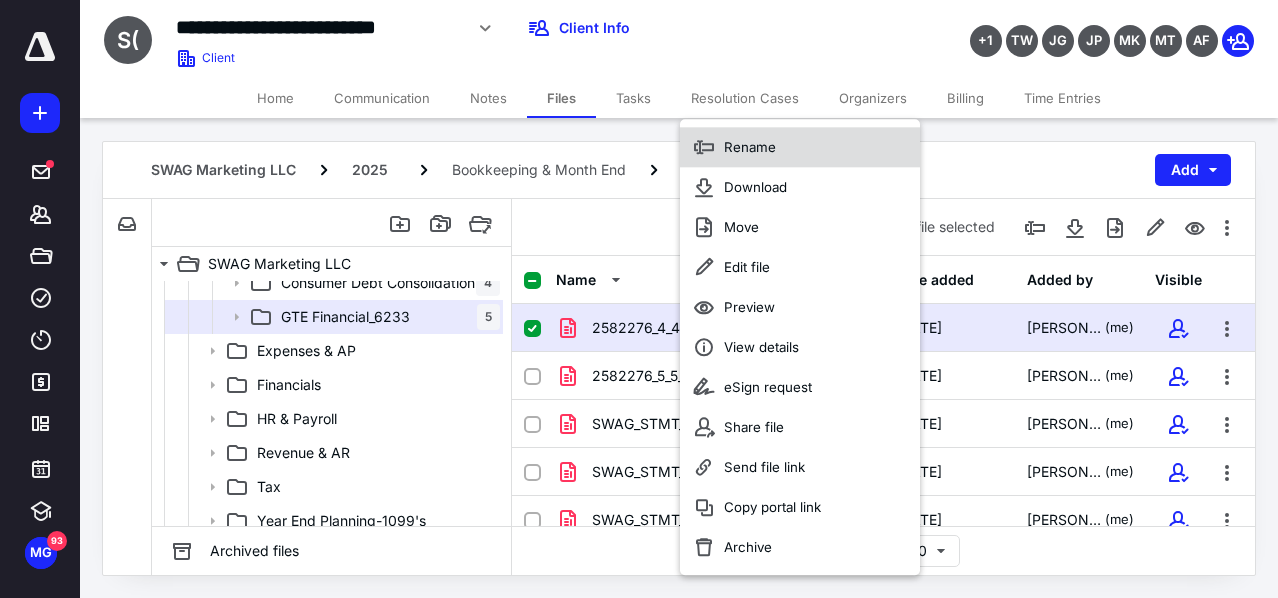 click on "Rename" at bounding box center [750, 147] 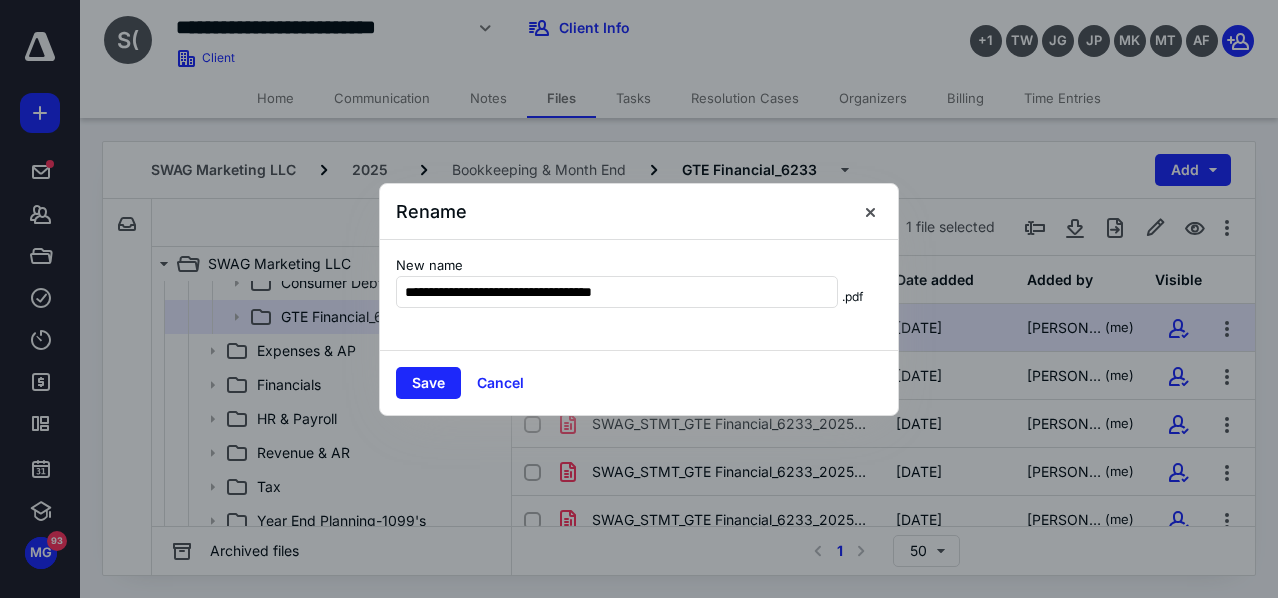 type on "**********" 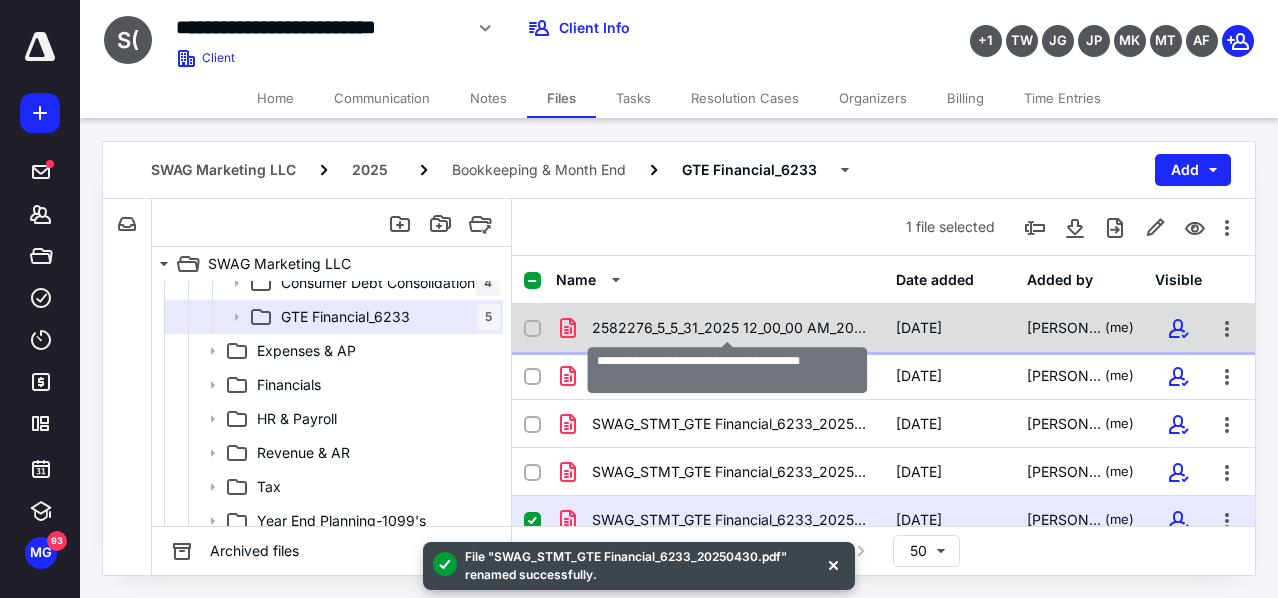 checkbox on "true" 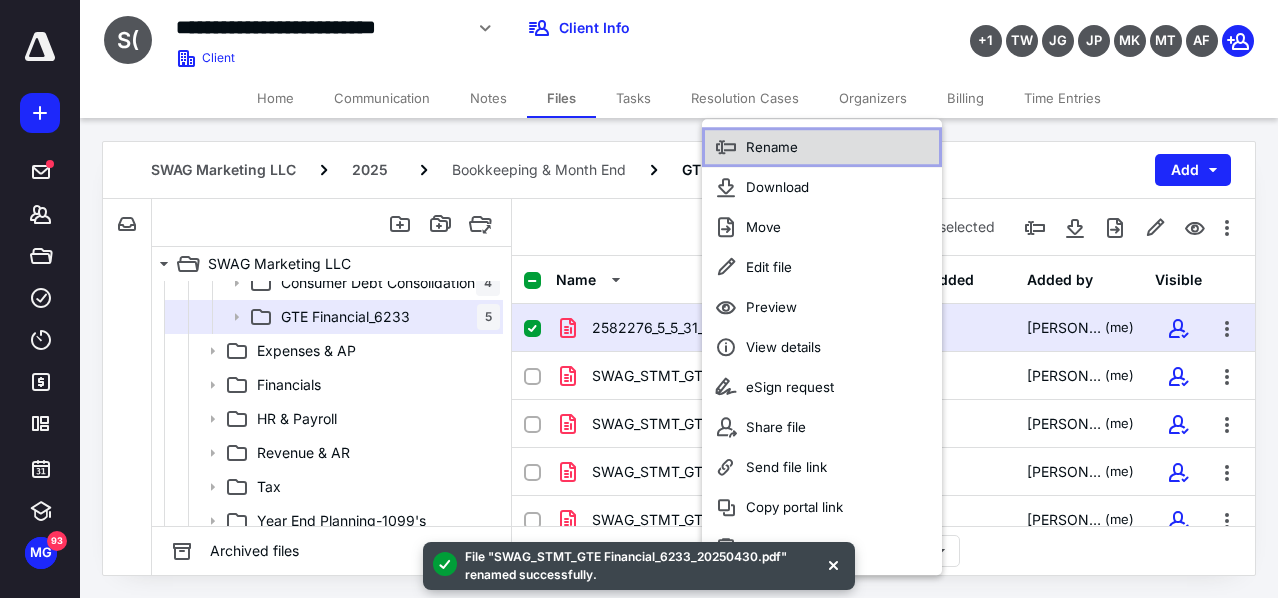 click on "Rename" at bounding box center [772, 147] 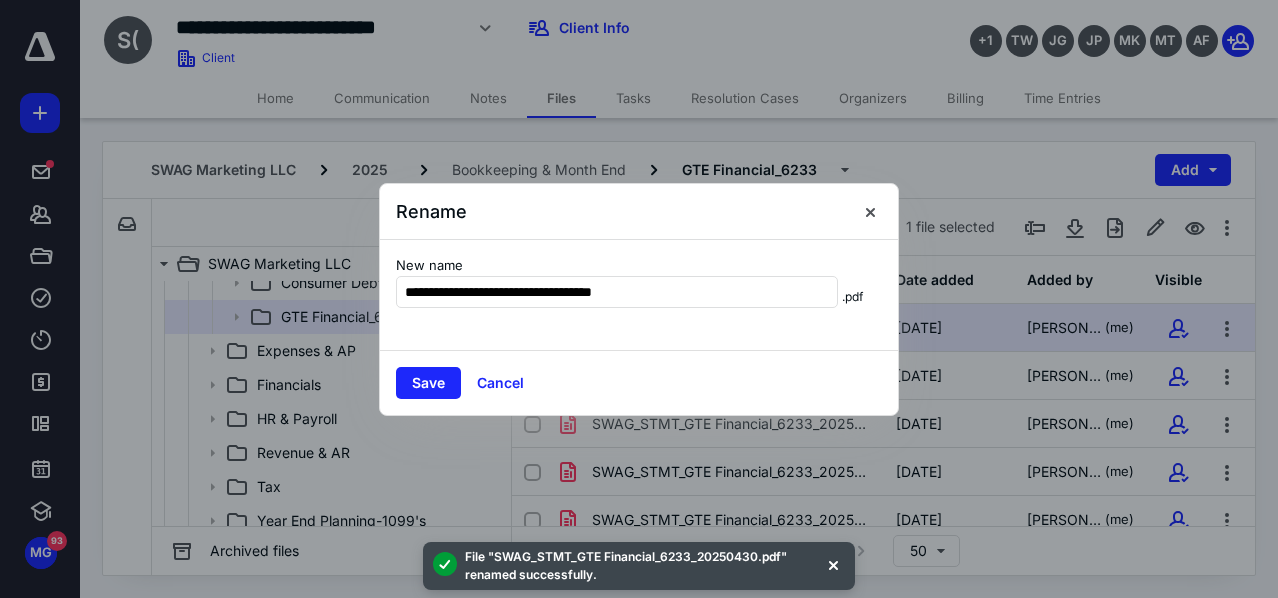 type on "**********" 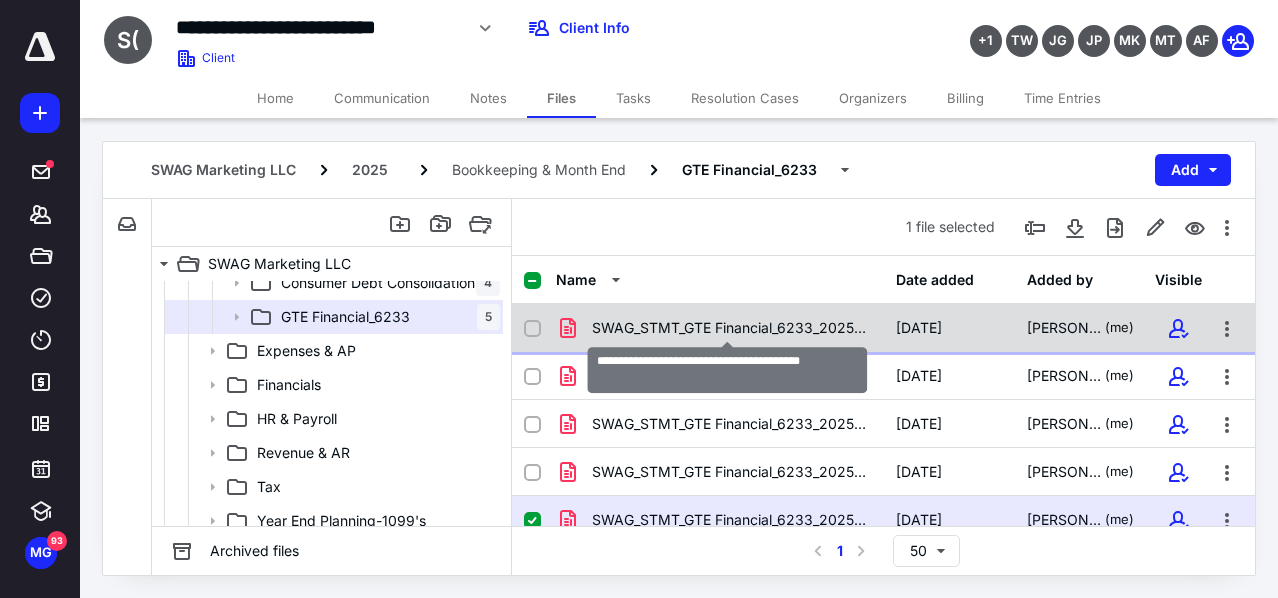 click on "SWAG_STMT_GTE Financial_6233_20250131.pdf" at bounding box center [732, 328] 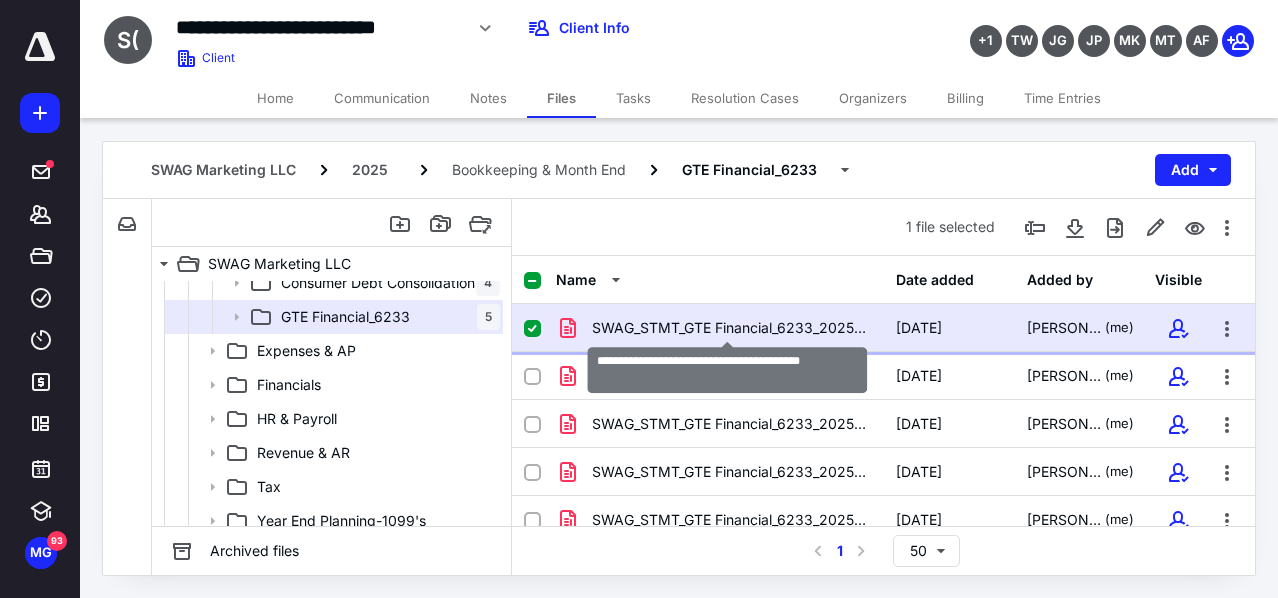 click on "SWAG_STMT_GTE Financial_6233_20250131.pdf" at bounding box center [732, 328] 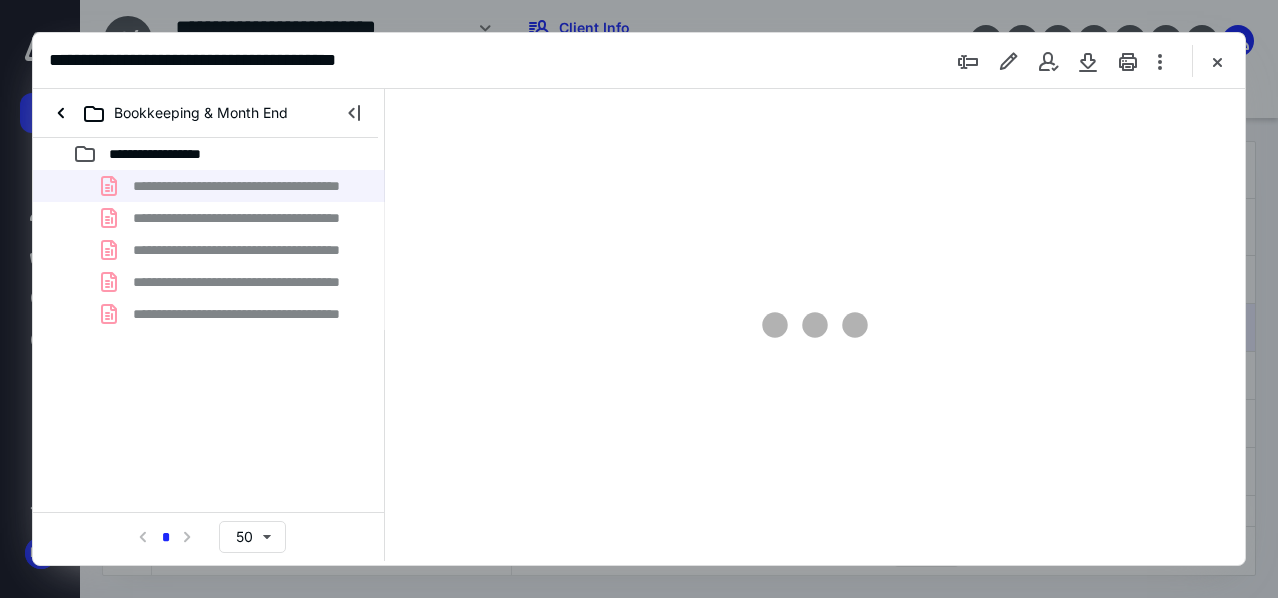 scroll, scrollTop: 0, scrollLeft: 0, axis: both 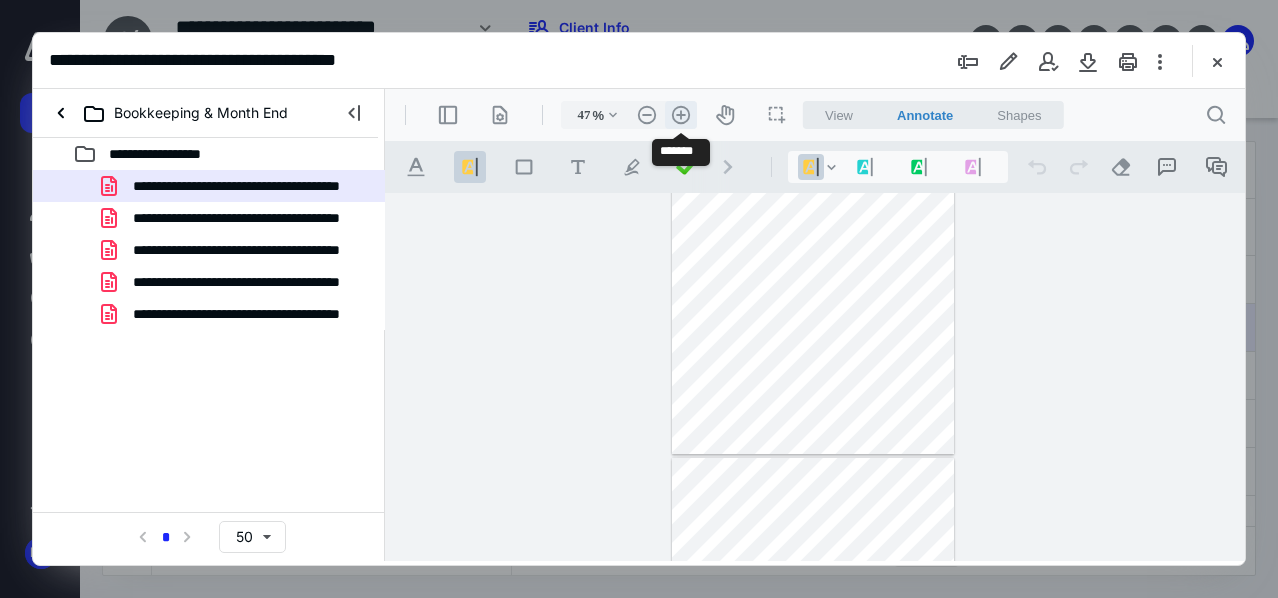 click on ".cls-1{fill:#abb0c4;} icon - header - zoom - in - line" at bounding box center [681, 115] 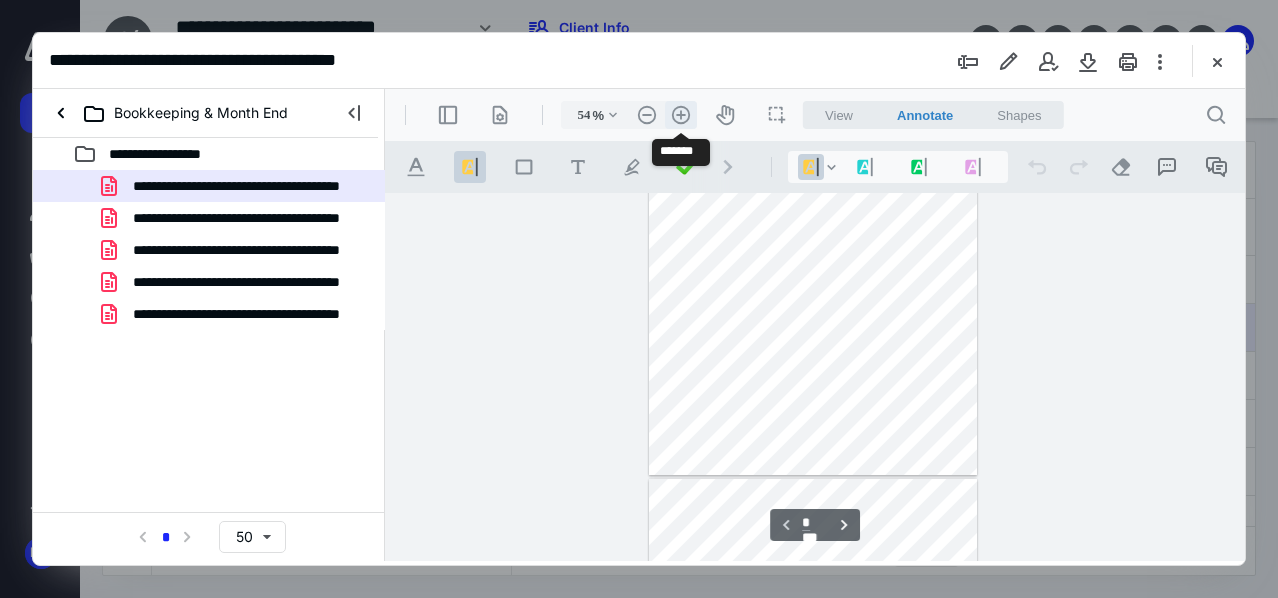 click on ".cls-1{fill:#abb0c4;} icon - header - zoom - in - line" at bounding box center [681, 115] 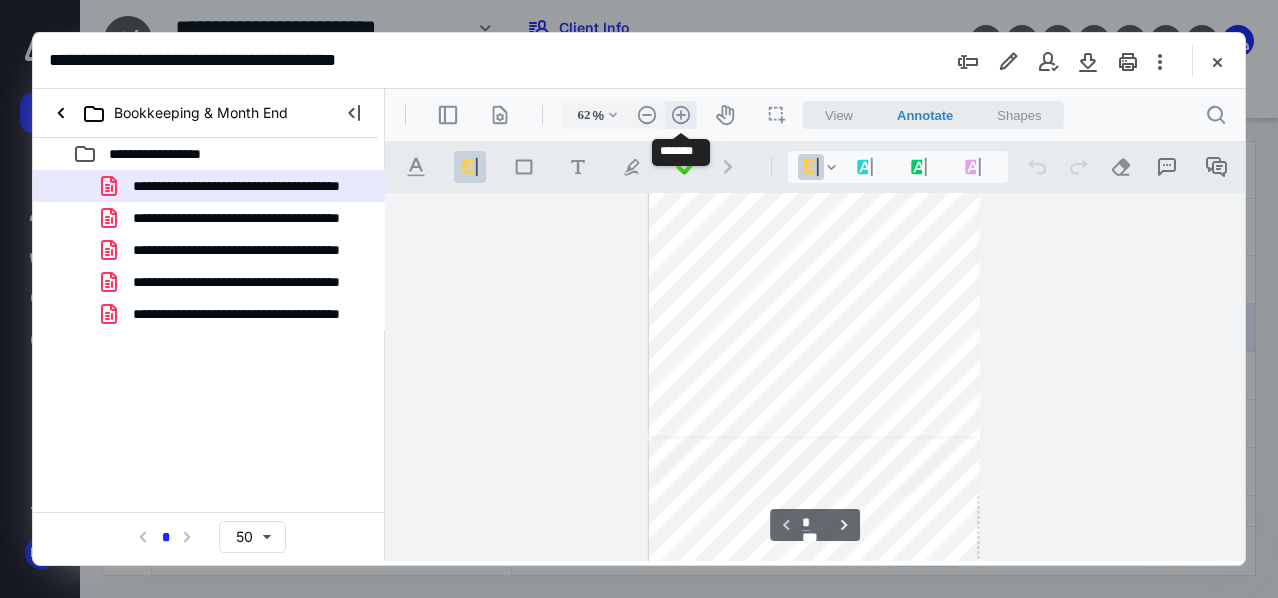 click on ".cls-1{fill:#abb0c4;} icon - header - zoom - in - line" at bounding box center [681, 115] 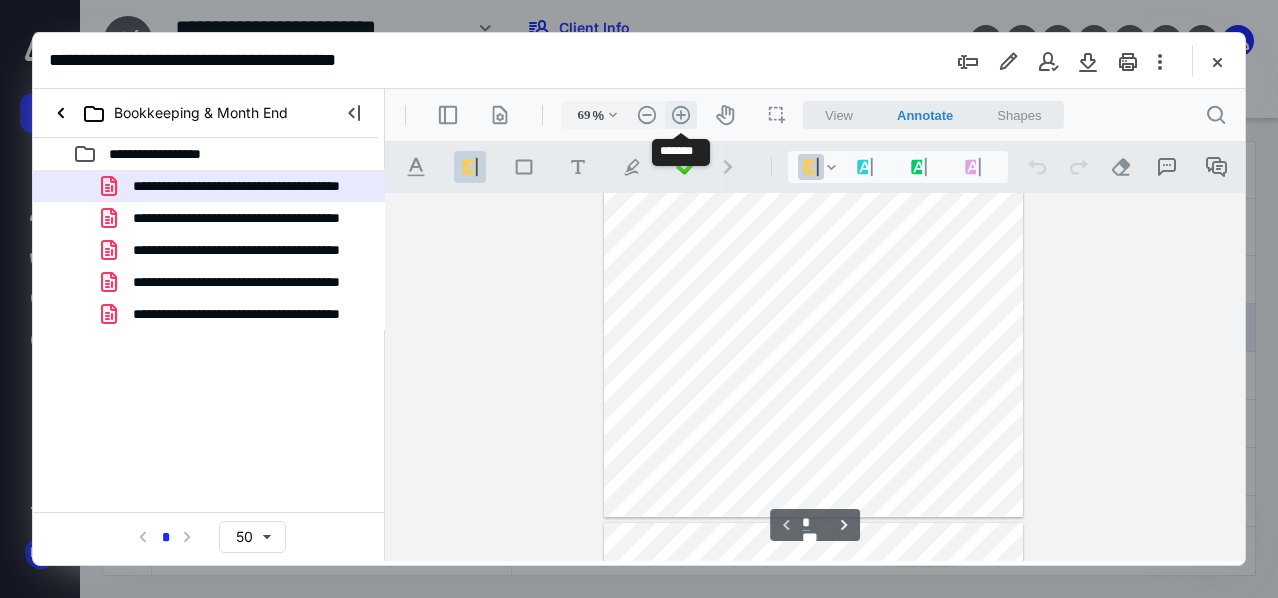 click on ".cls-1{fill:#abb0c4;} icon - header - zoom - in - line" at bounding box center [681, 115] 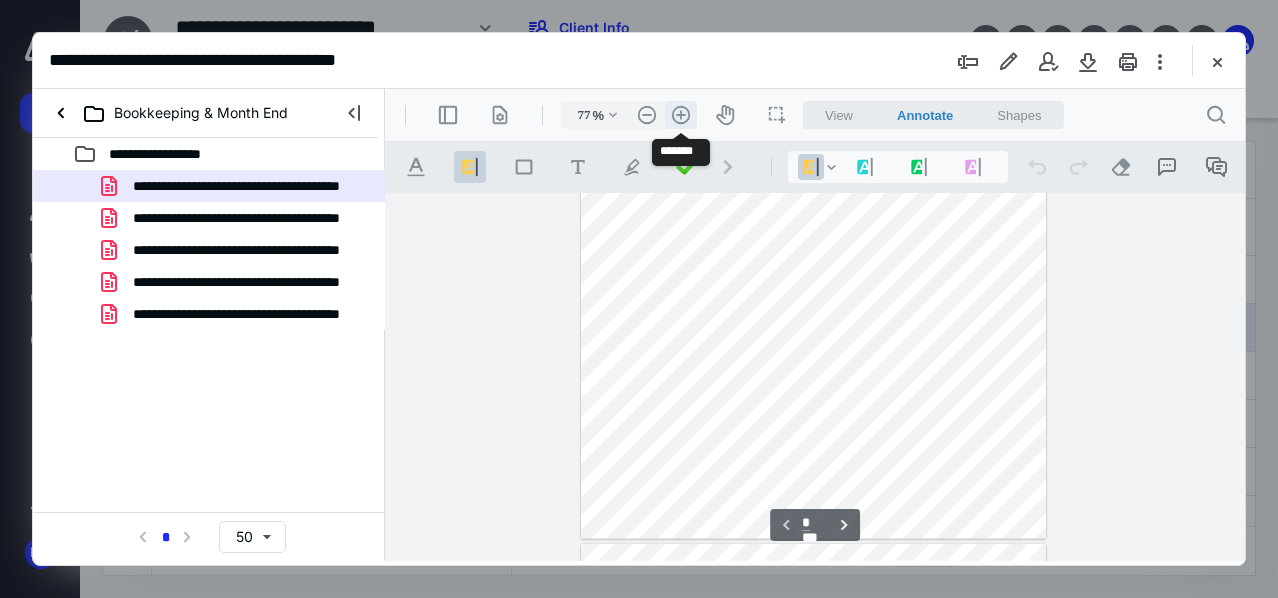 click on ".cls-1{fill:#abb0c4;} icon - header - zoom - in - line" at bounding box center [681, 115] 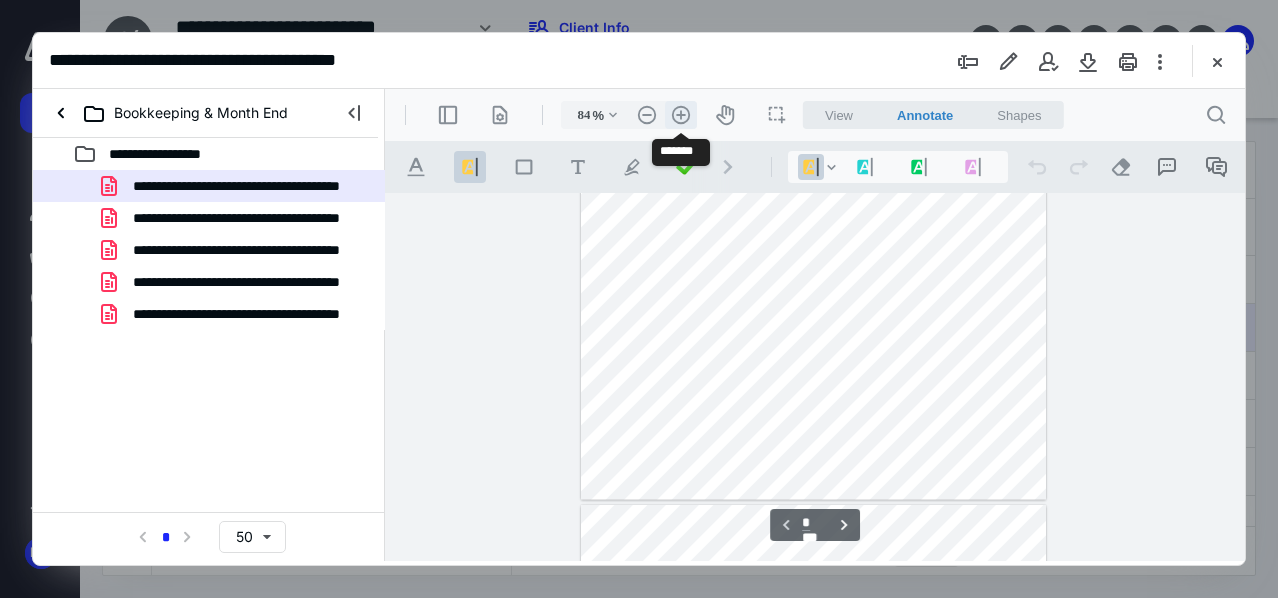 click on ".cls-1{fill:#abb0c4;} icon - header - zoom - in - line" at bounding box center (681, 115) 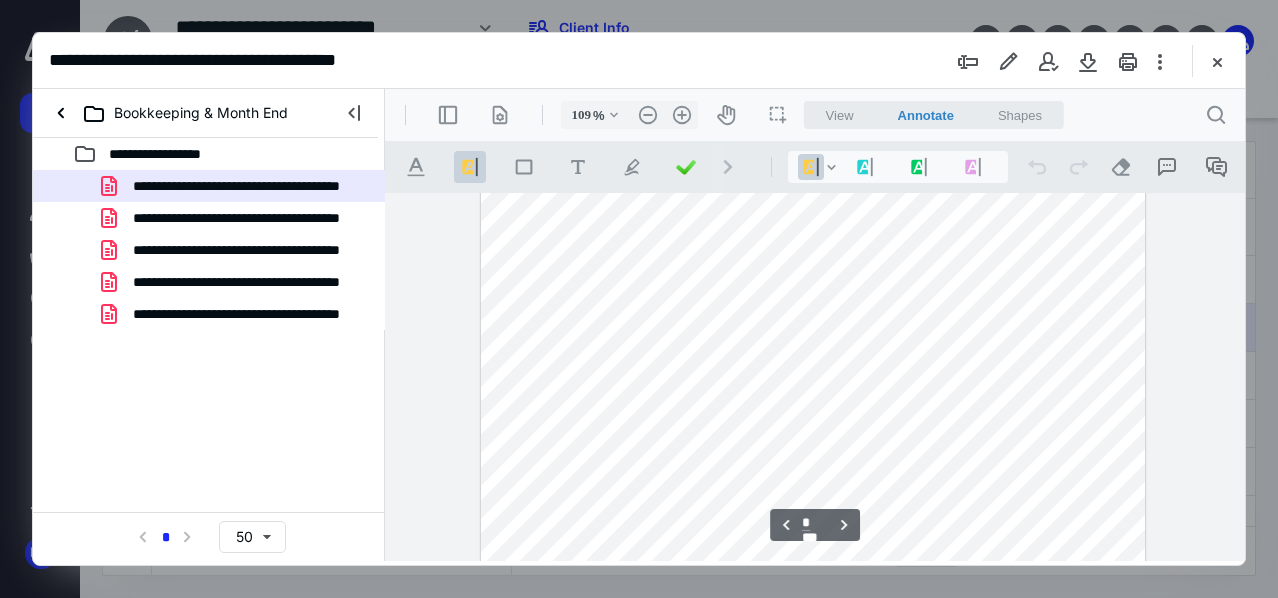 scroll, scrollTop: 1828, scrollLeft: 0, axis: vertical 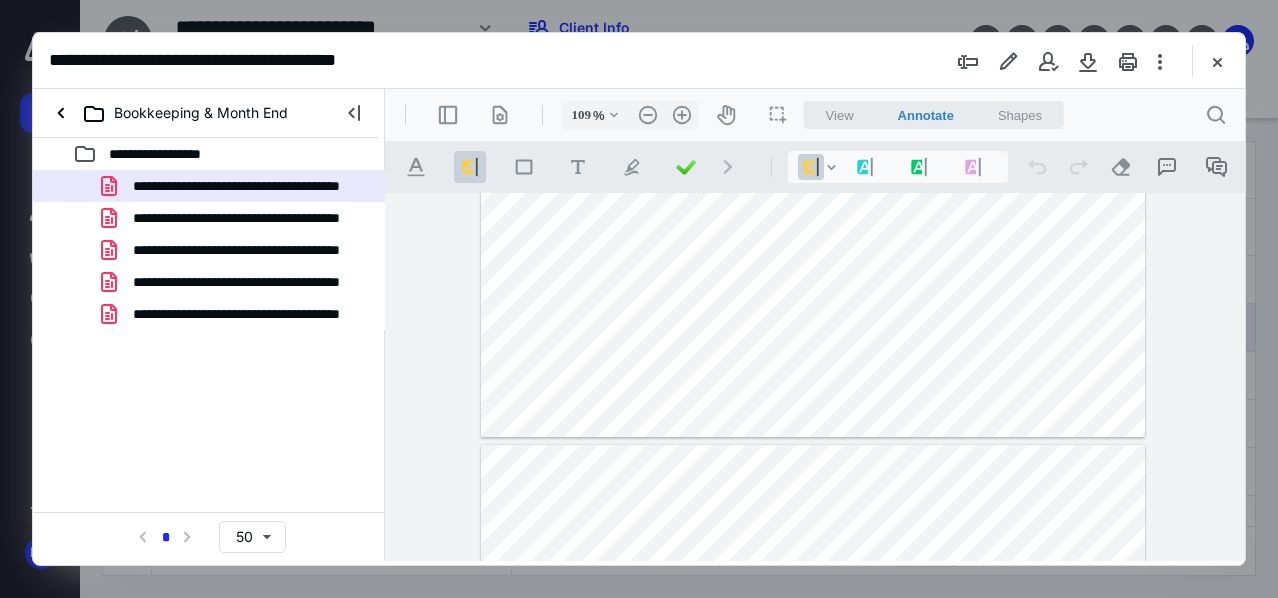 type on "*" 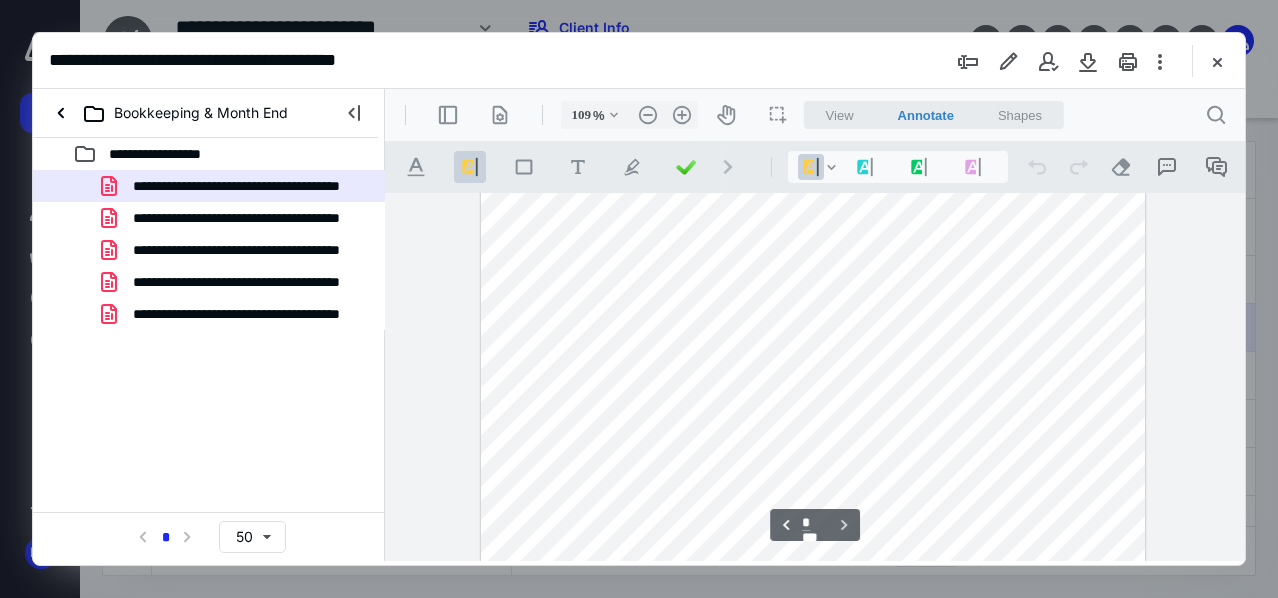 scroll, scrollTop: 4592, scrollLeft: 0, axis: vertical 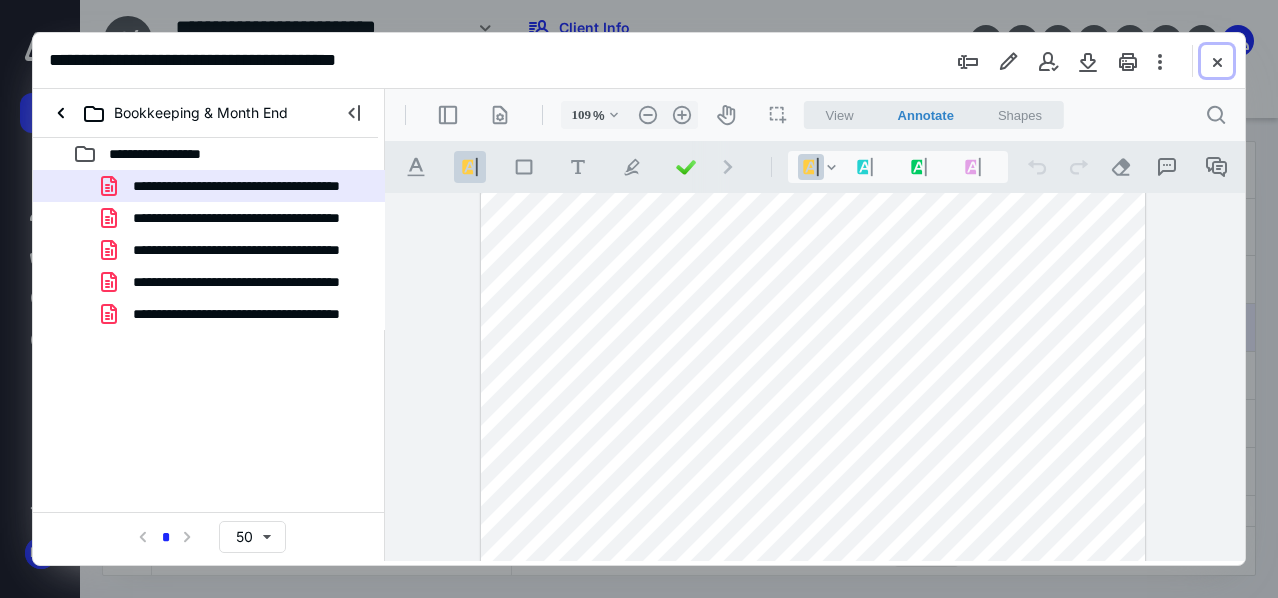 drag, startPoint x: 1228, startPoint y: 62, endPoint x: 939, endPoint y: 65, distance: 289.01556 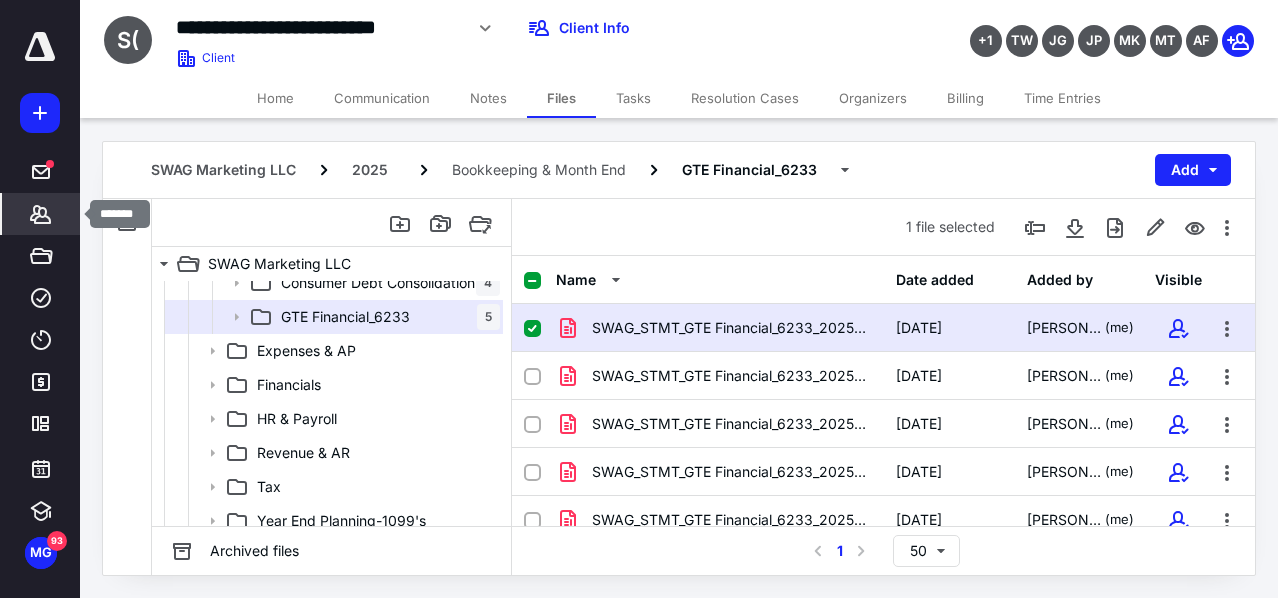 click 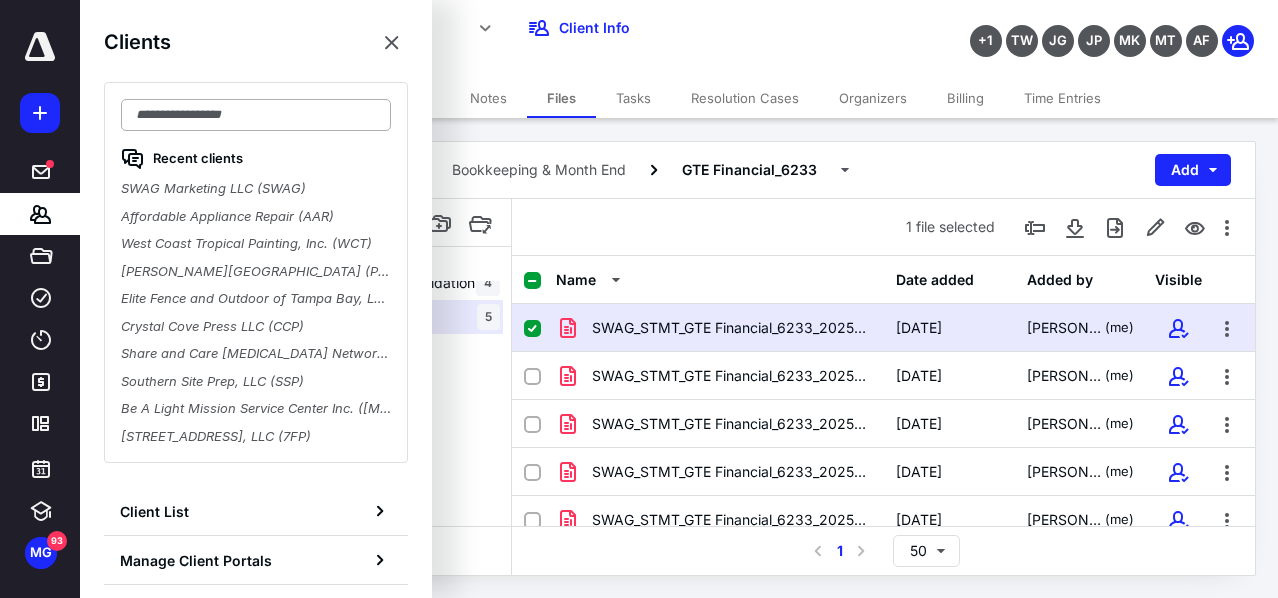 click at bounding box center [256, 115] 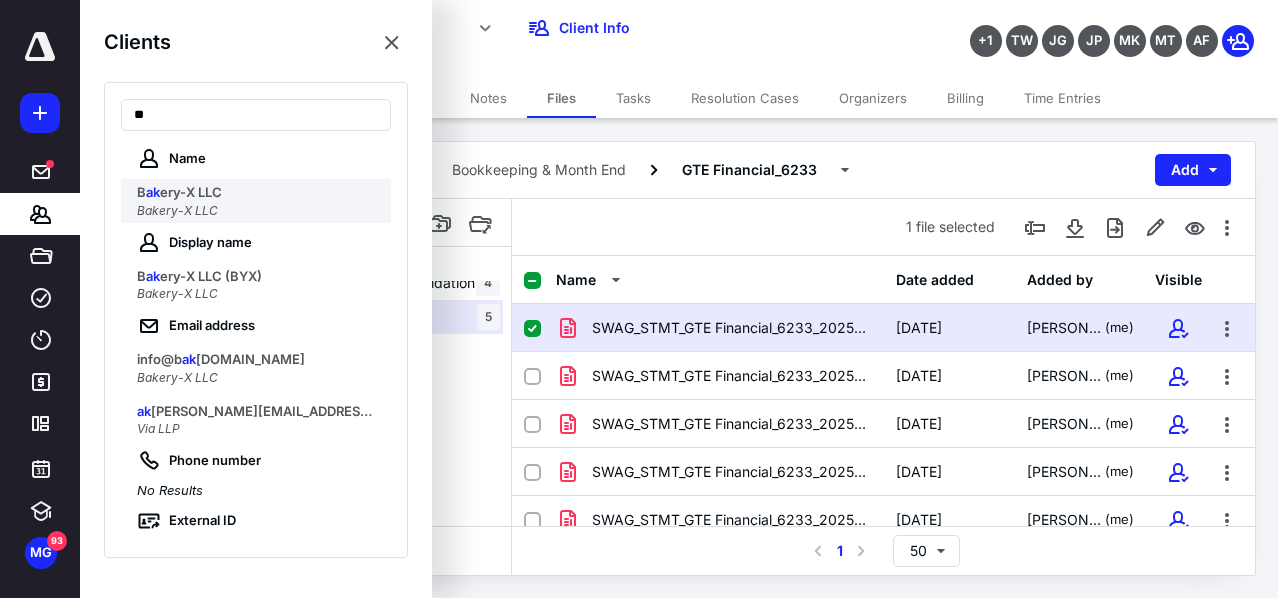 type on "**" 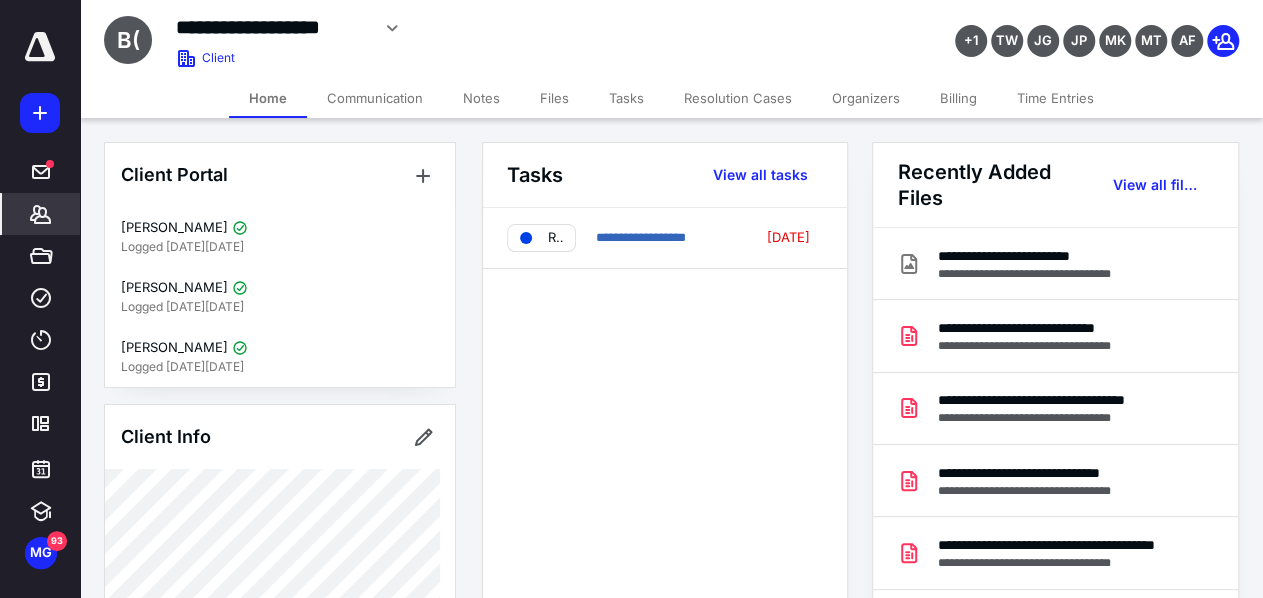 click on "Files" at bounding box center (554, 98) 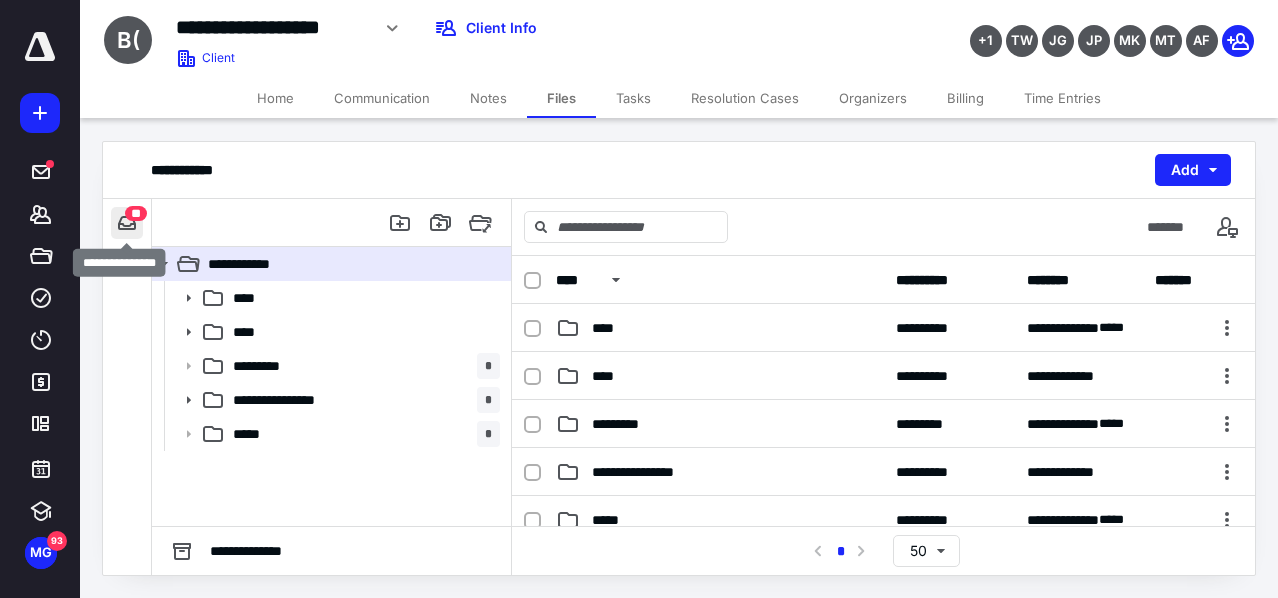 click at bounding box center (127, 223) 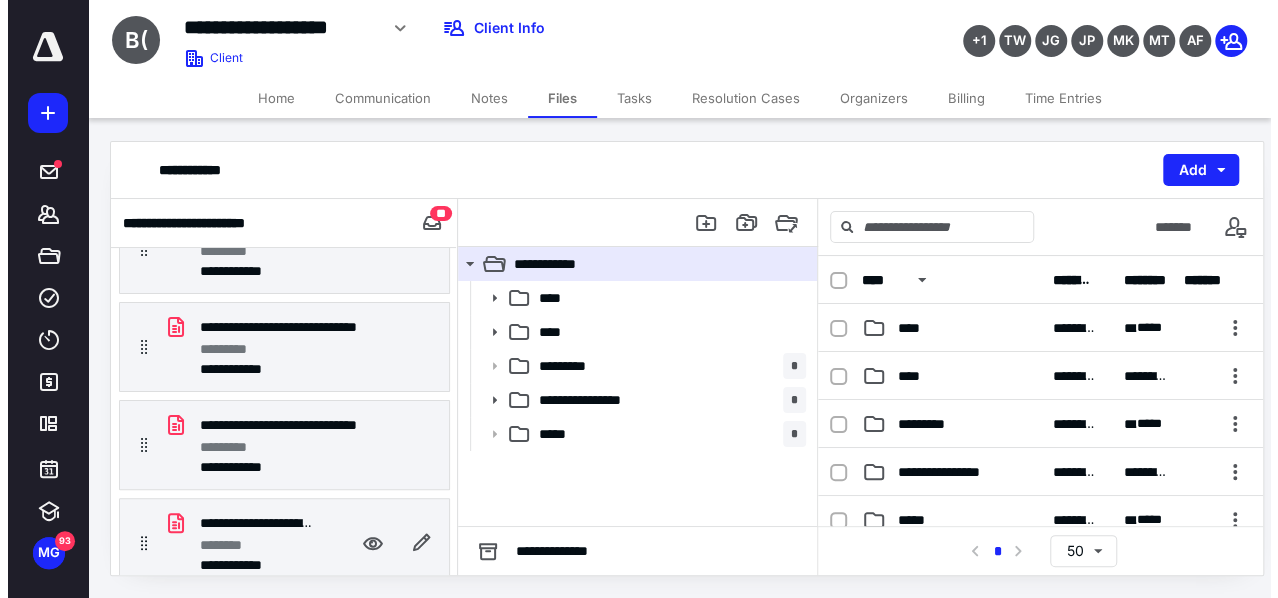scroll, scrollTop: 606, scrollLeft: 0, axis: vertical 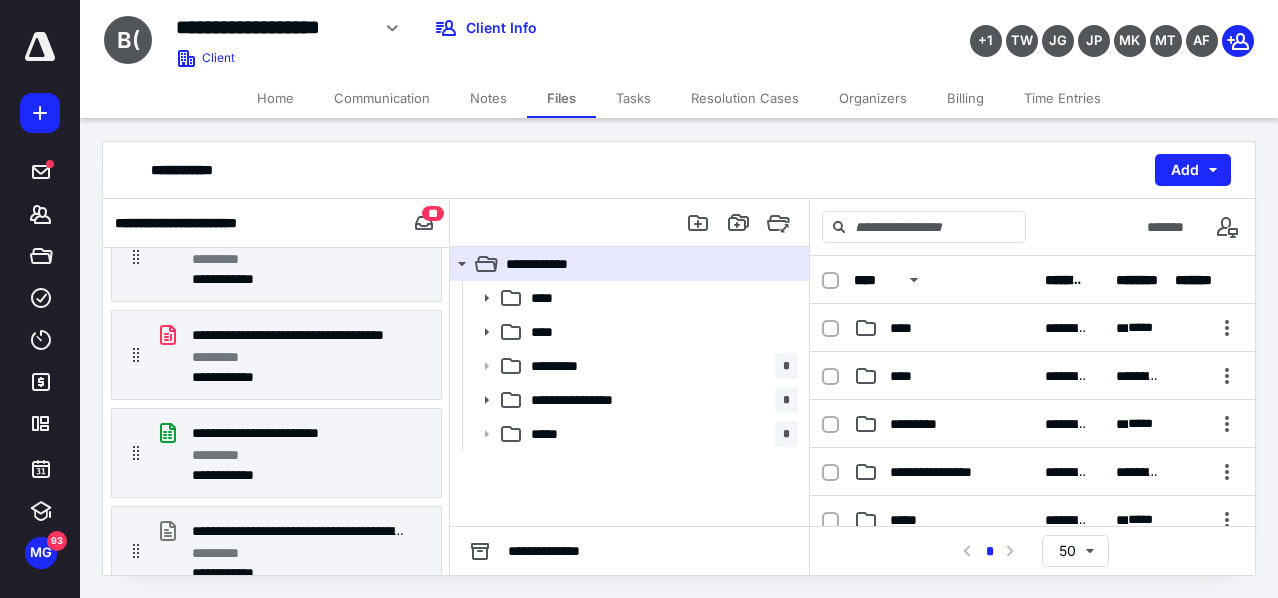 click on "**********" at bounding box center (679, 170) 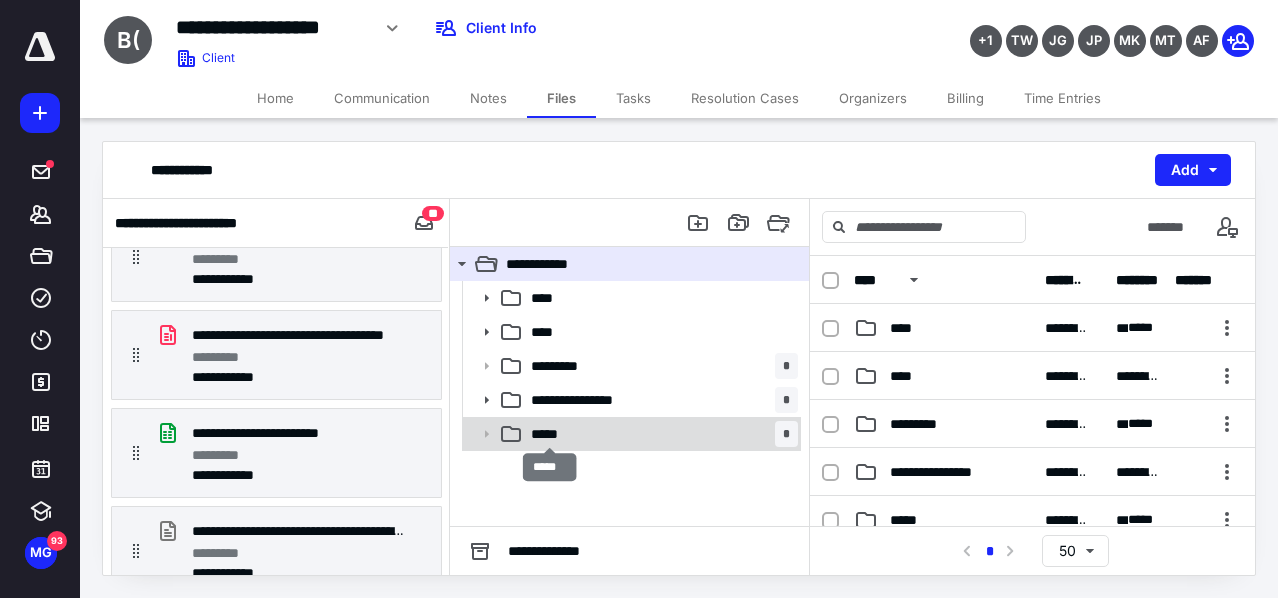 click on "*****" at bounding box center (550, 434) 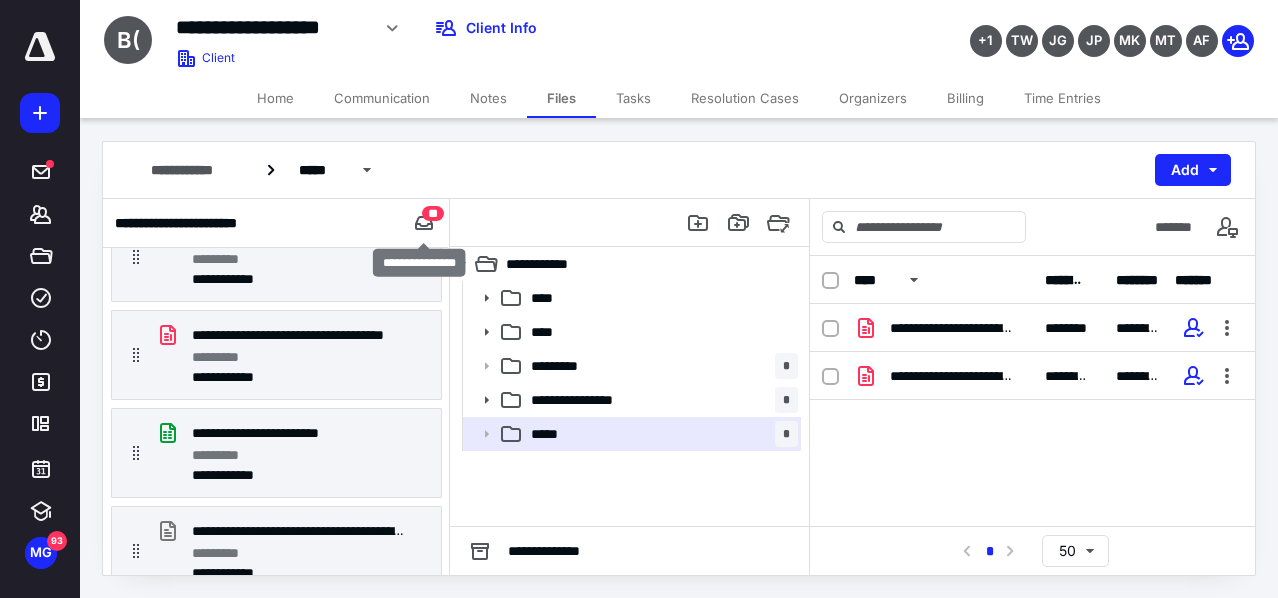 click on "**" at bounding box center [433, 213] 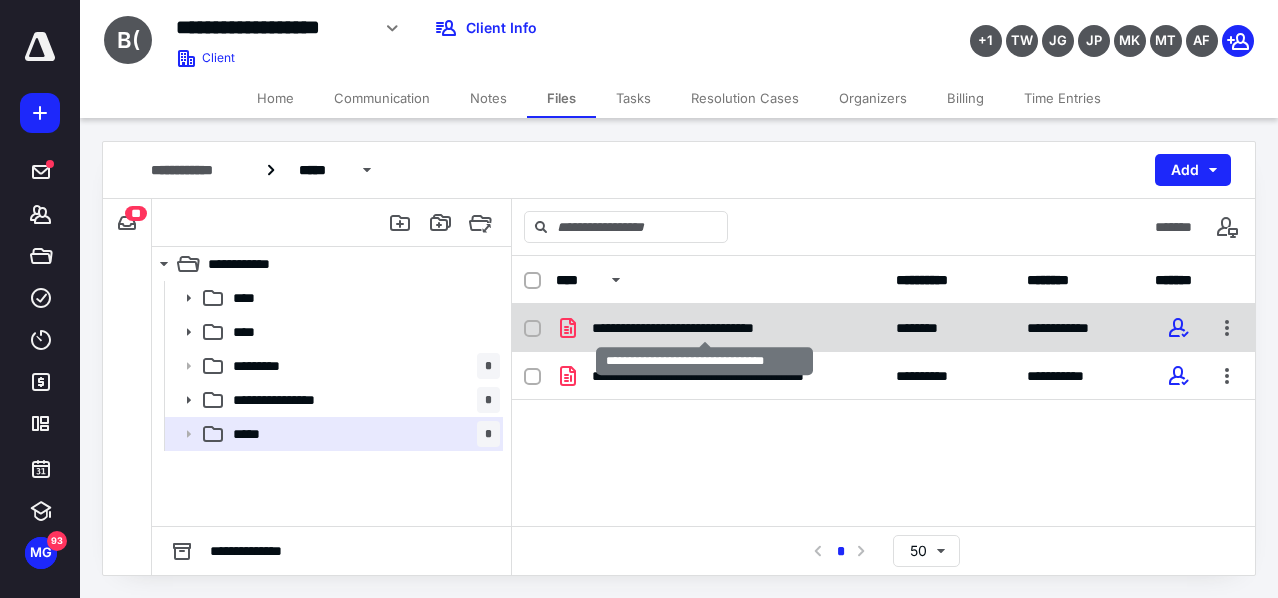 click on "**********" at bounding box center [705, 328] 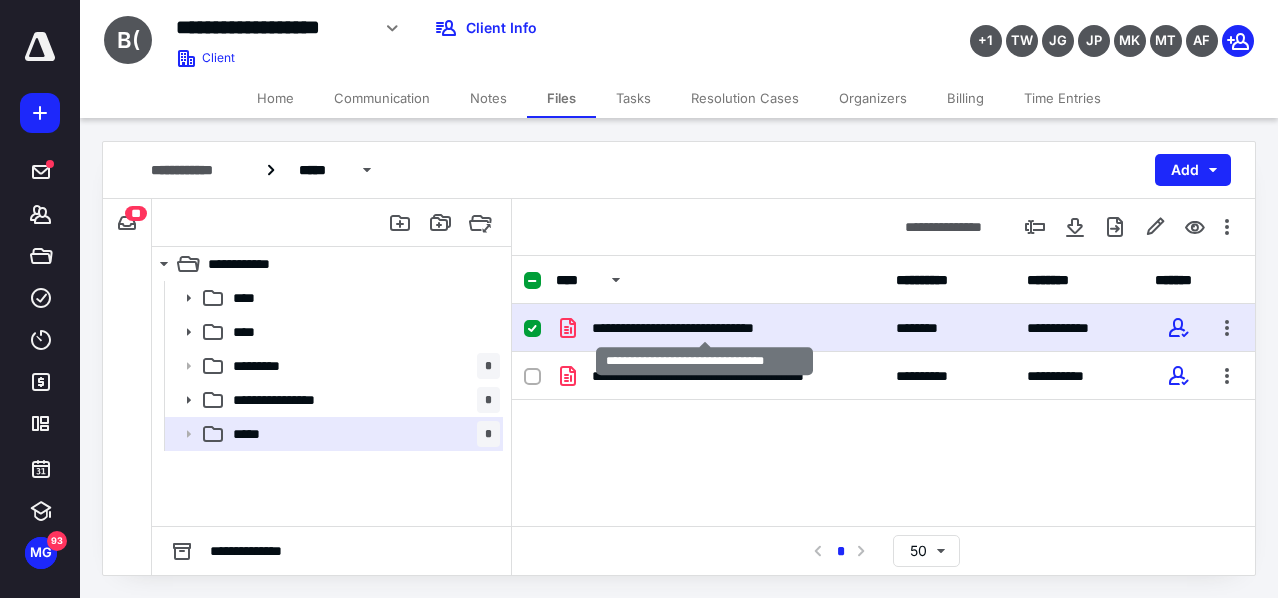 click on "**********" at bounding box center (705, 328) 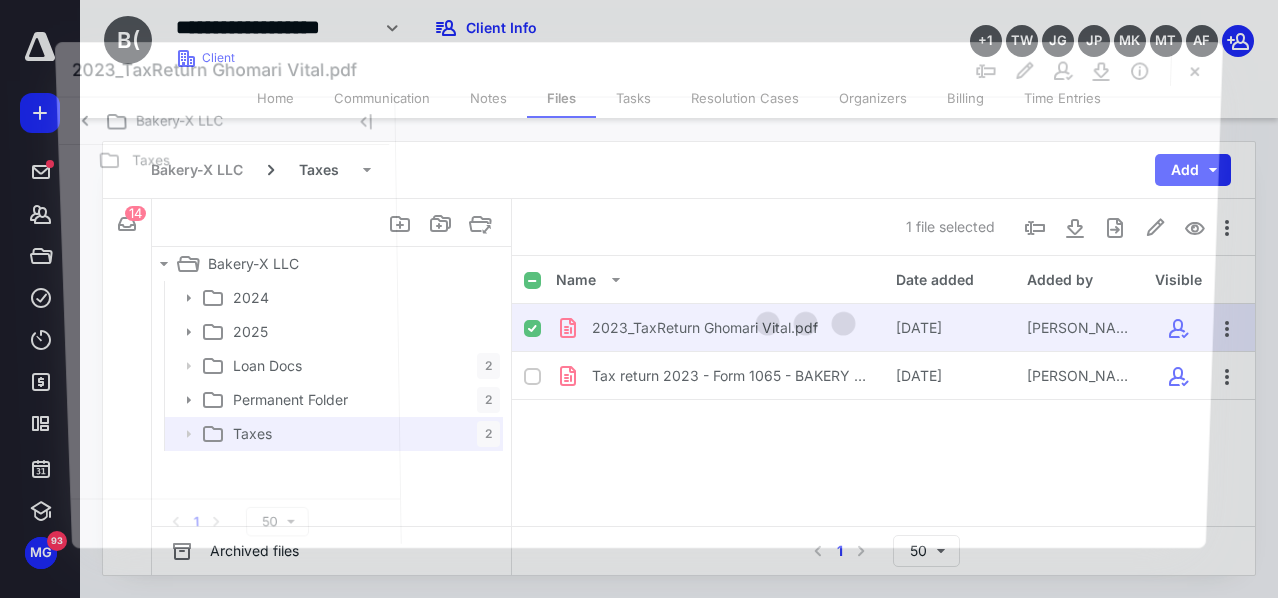 scroll, scrollTop: 606, scrollLeft: 0, axis: vertical 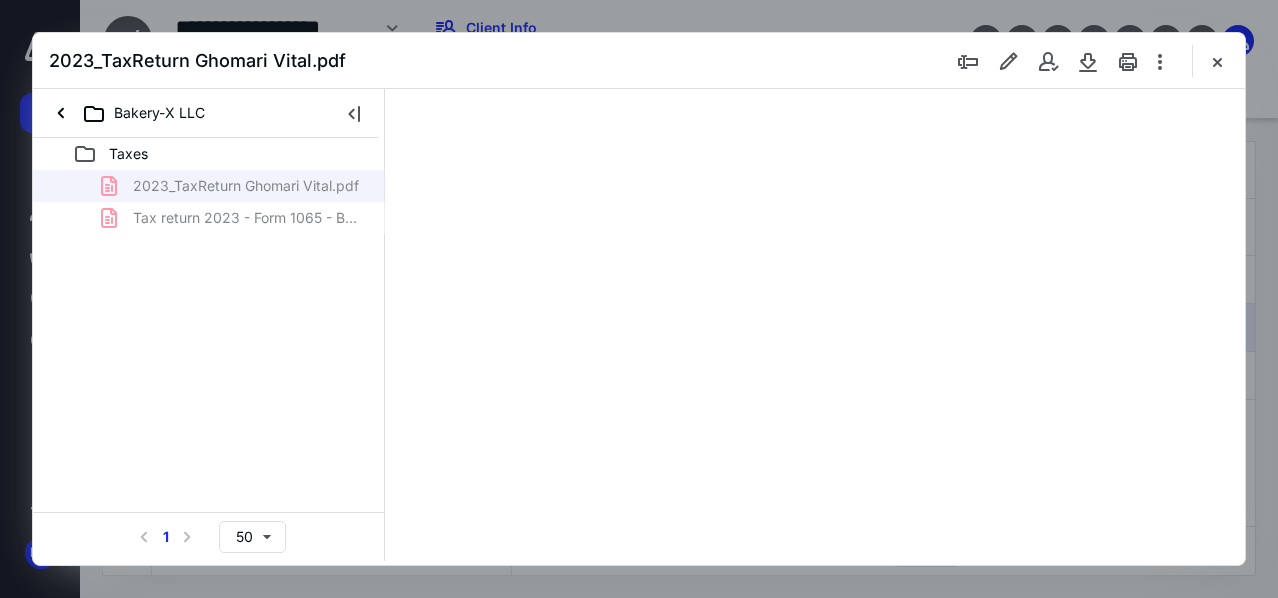 type on "47" 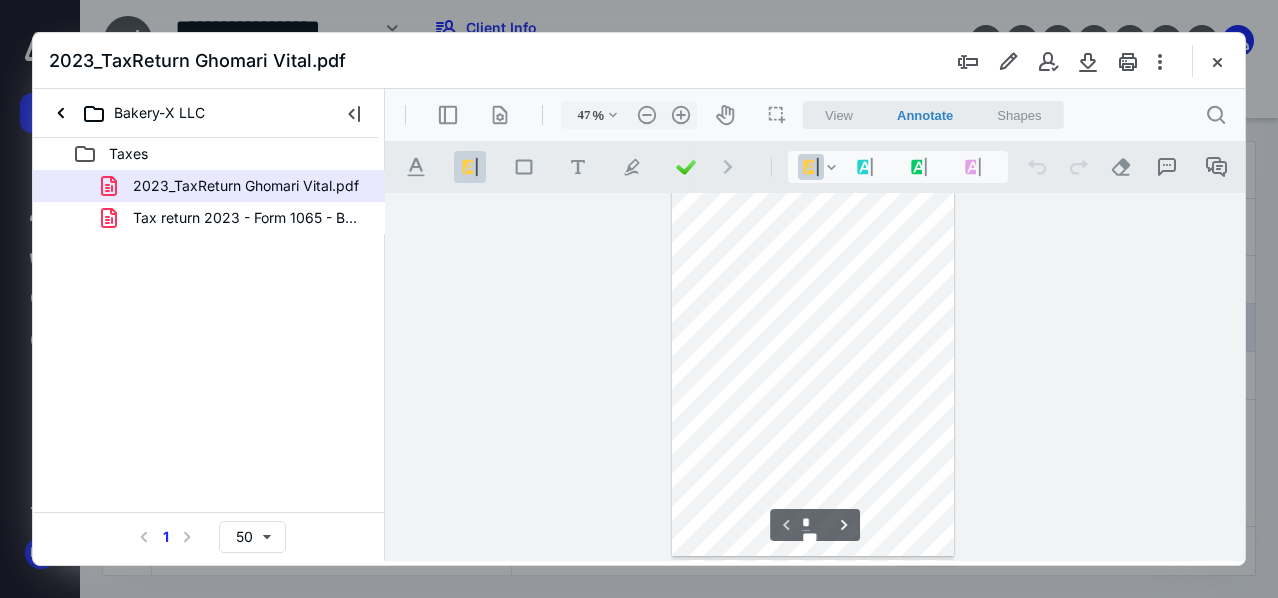scroll, scrollTop: 0, scrollLeft: 0, axis: both 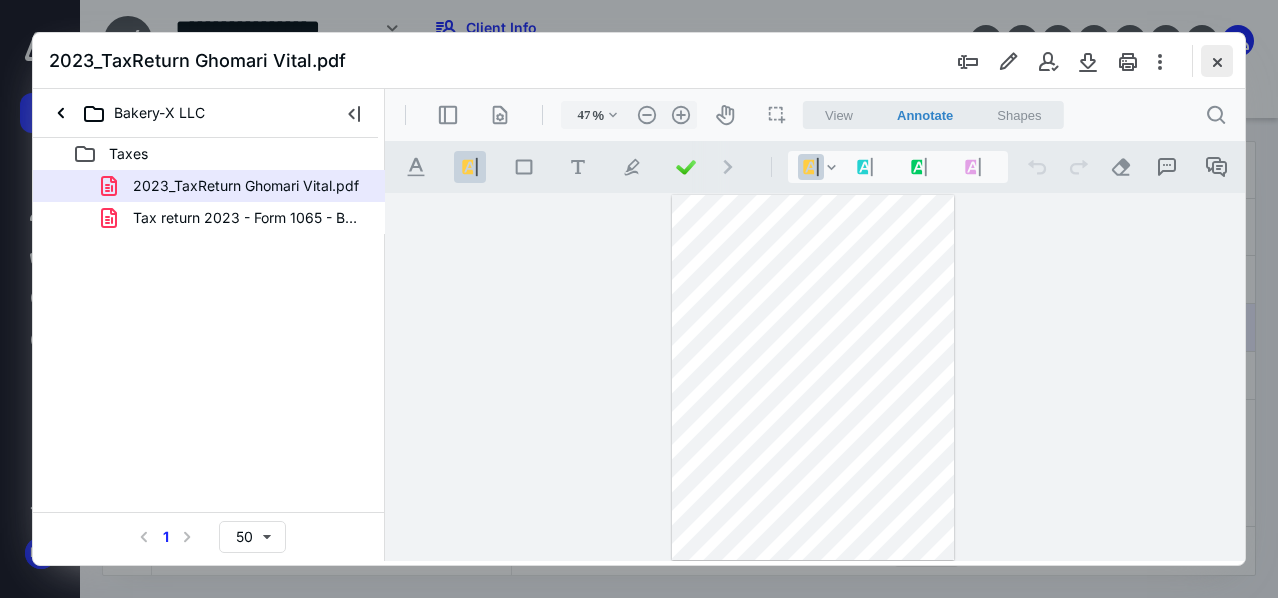 click at bounding box center (1217, 61) 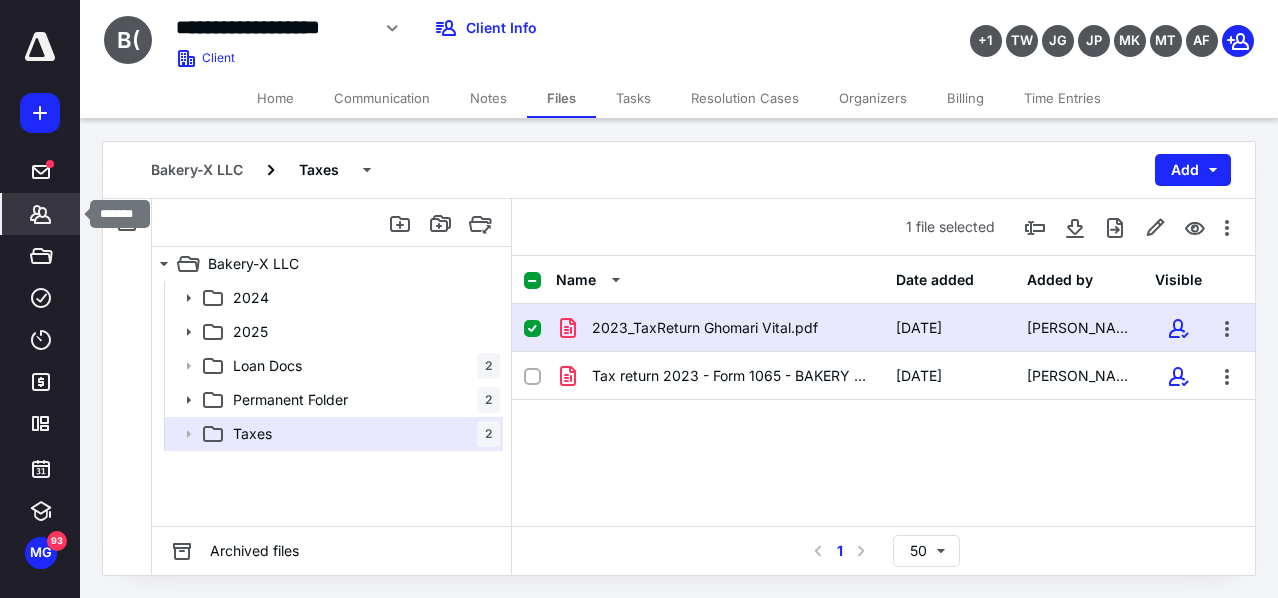 click on "Clients" at bounding box center [41, 214] 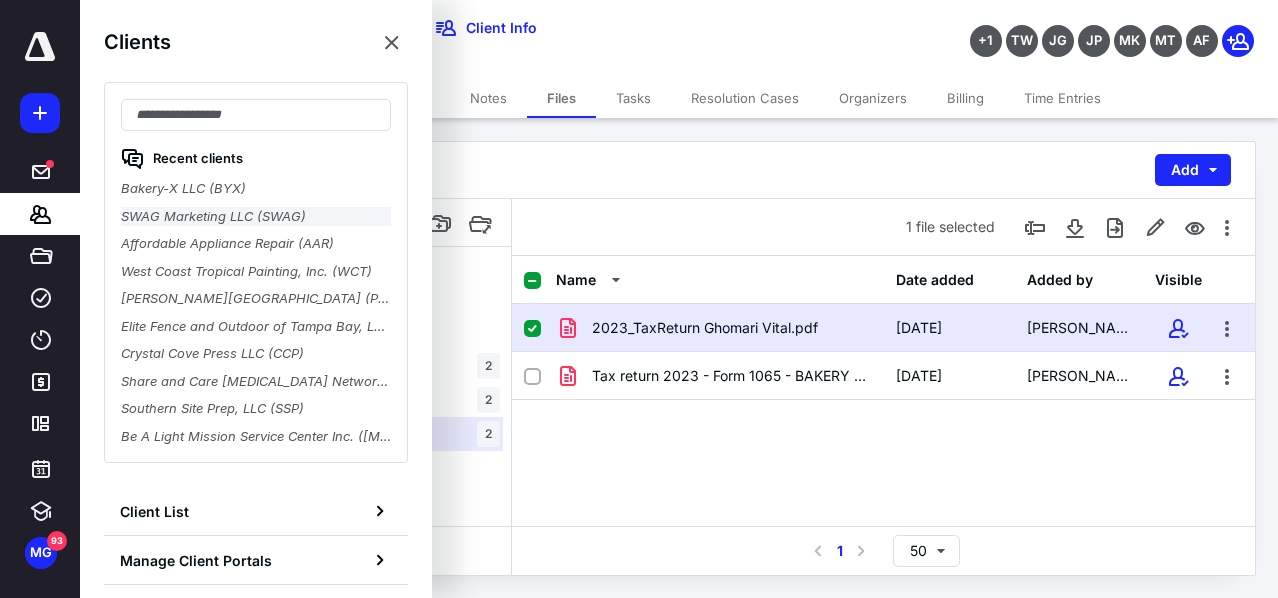 click on "SWAG Marketing LLC (SWAG)" at bounding box center [256, 217] 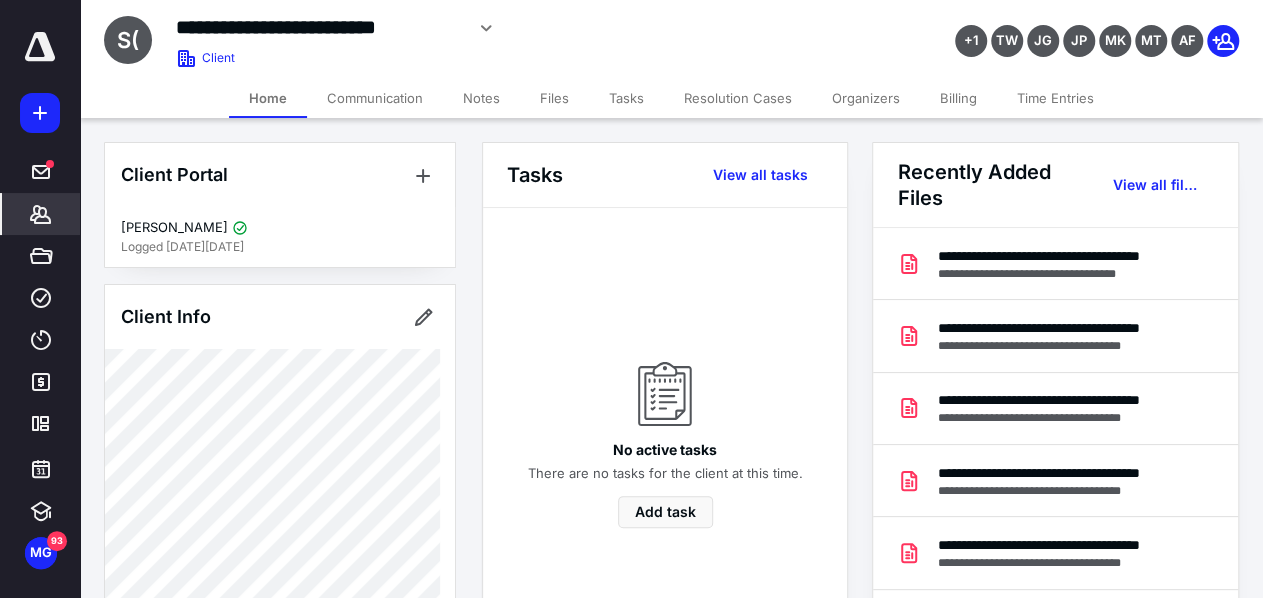 click on "Files" at bounding box center [554, 98] 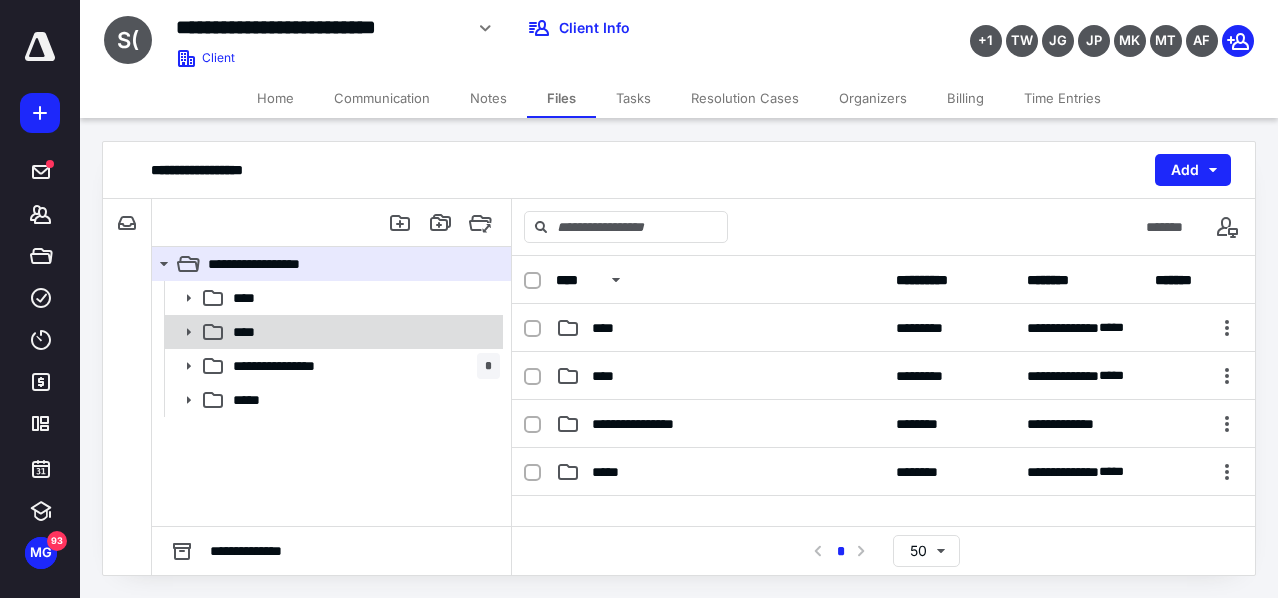 click 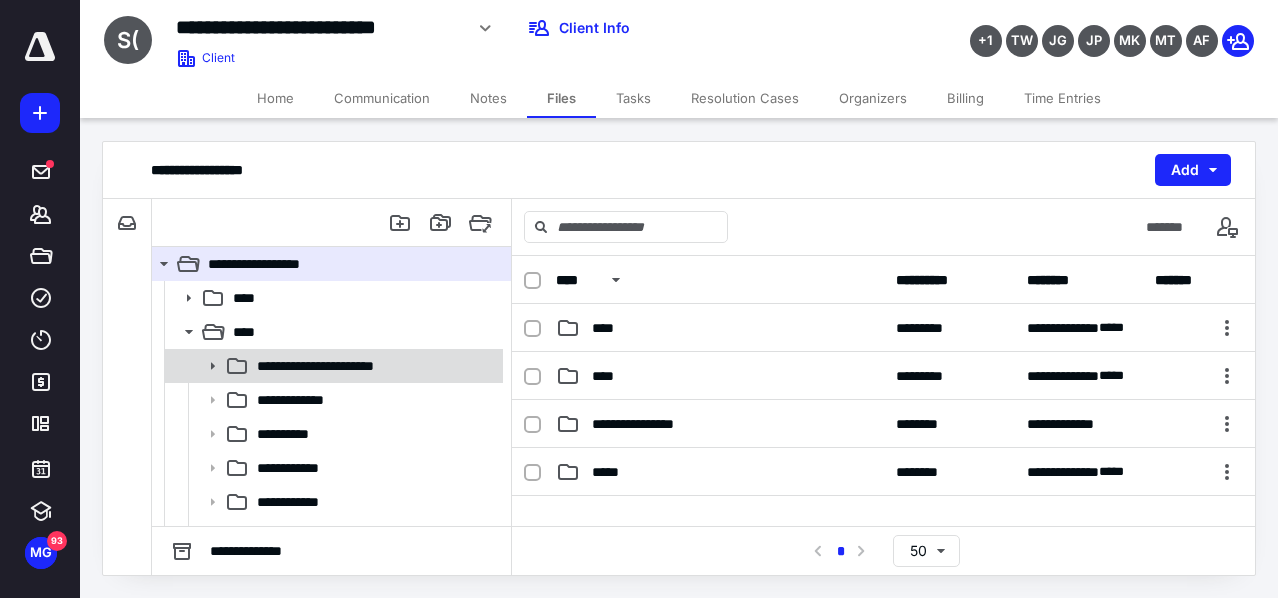 click 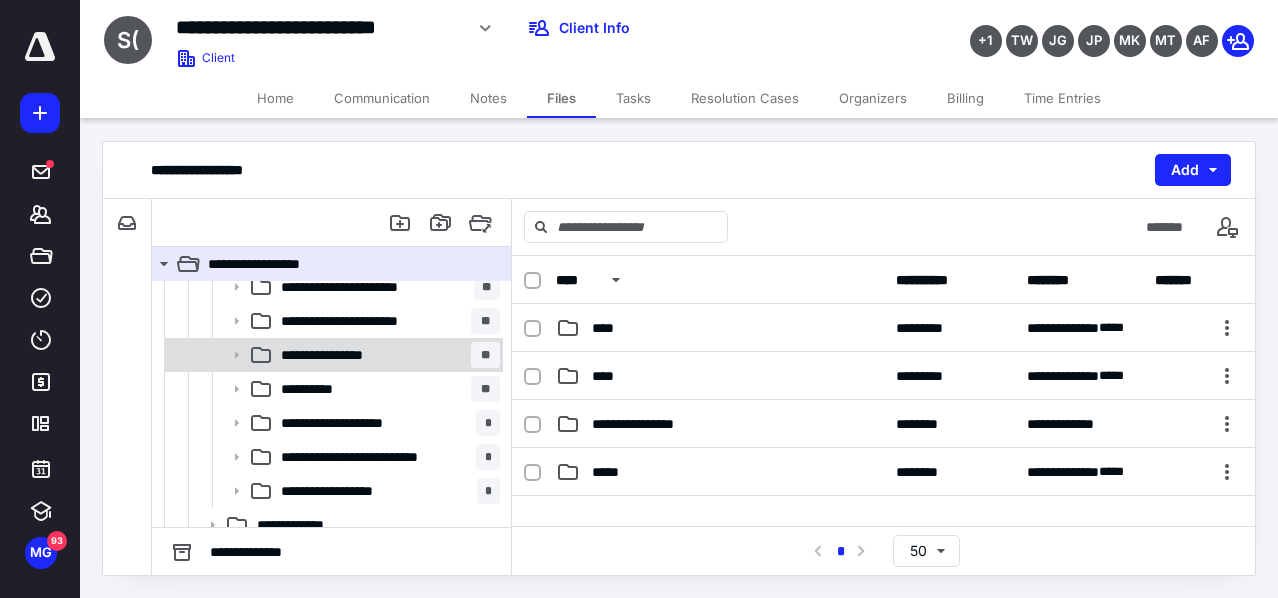 scroll, scrollTop: 300, scrollLeft: 0, axis: vertical 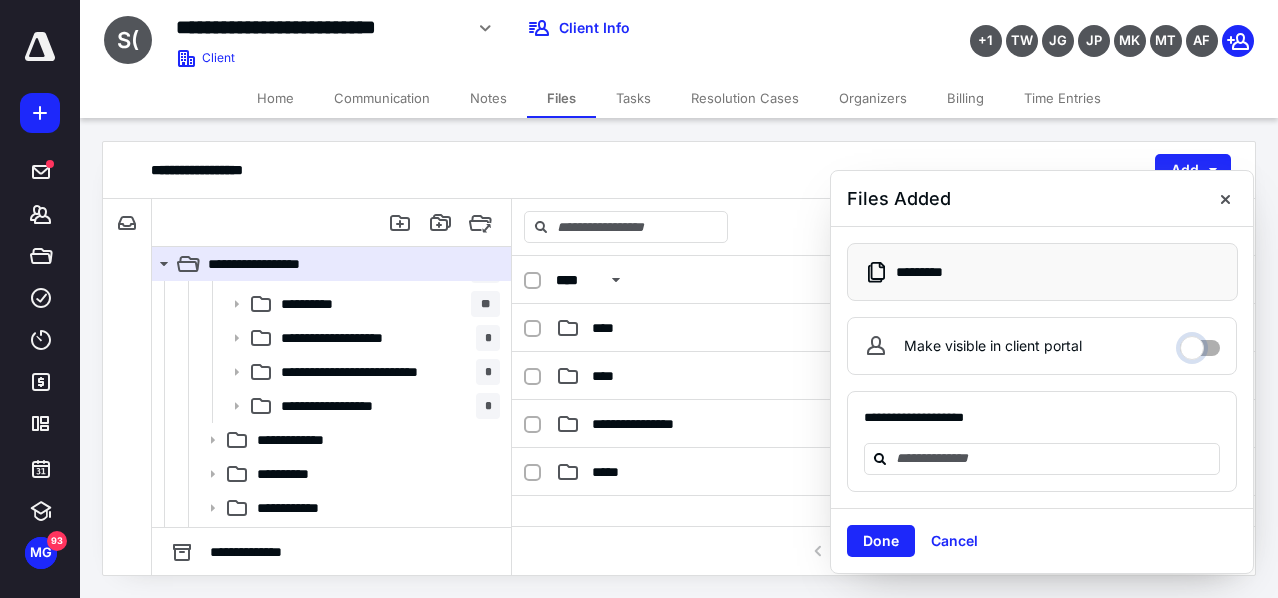 click on "Make visible in client portal" at bounding box center (1200, 343) 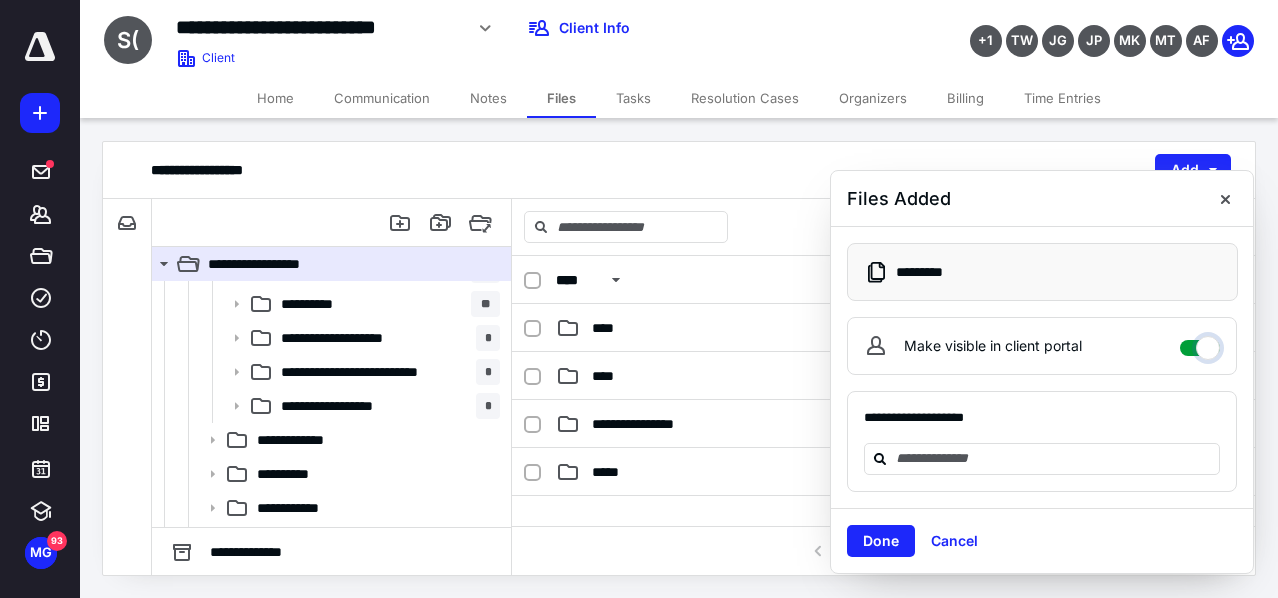 checkbox on "****" 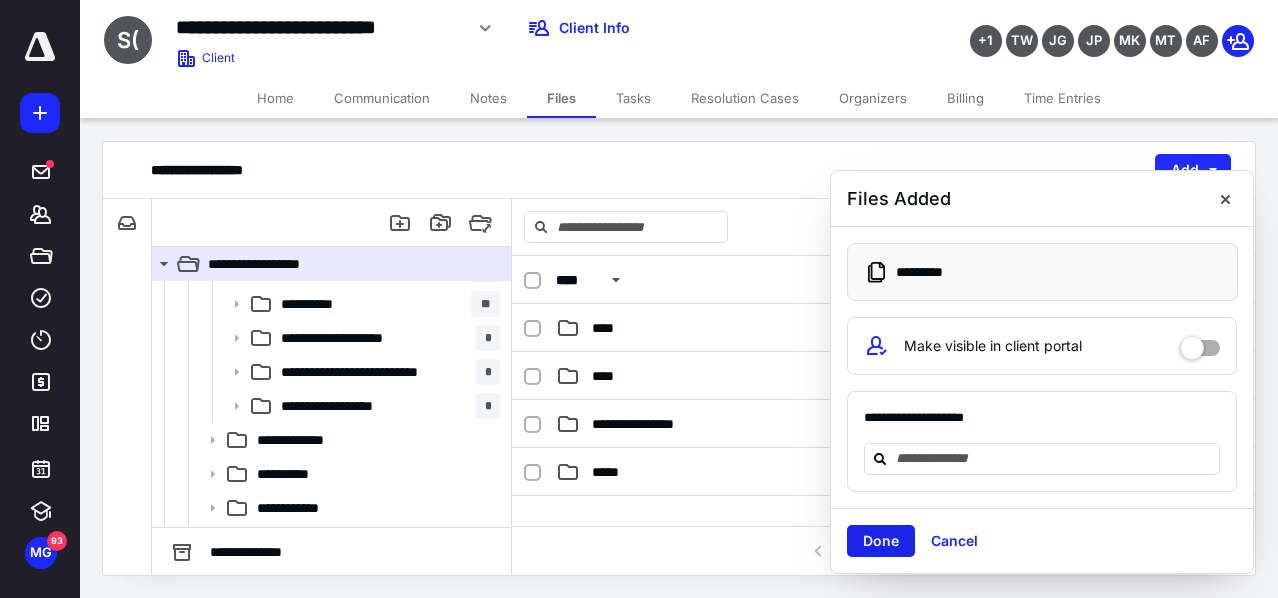 click on "Done" at bounding box center [881, 541] 